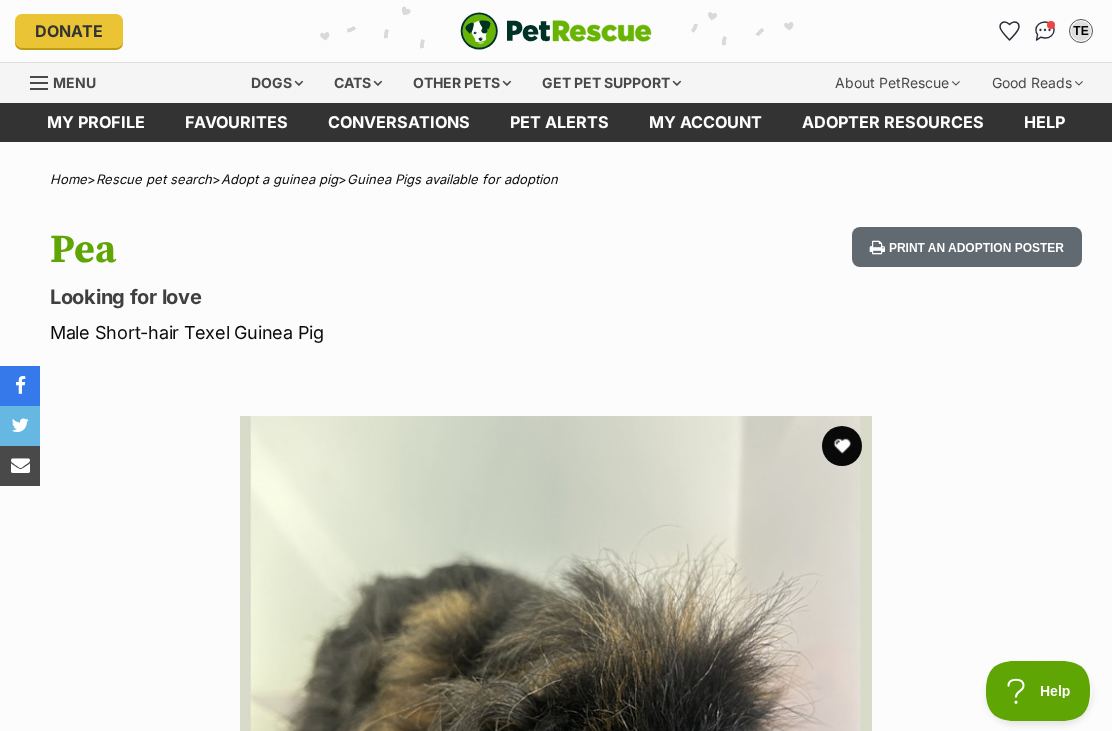 scroll, scrollTop: 0, scrollLeft: 0, axis: both 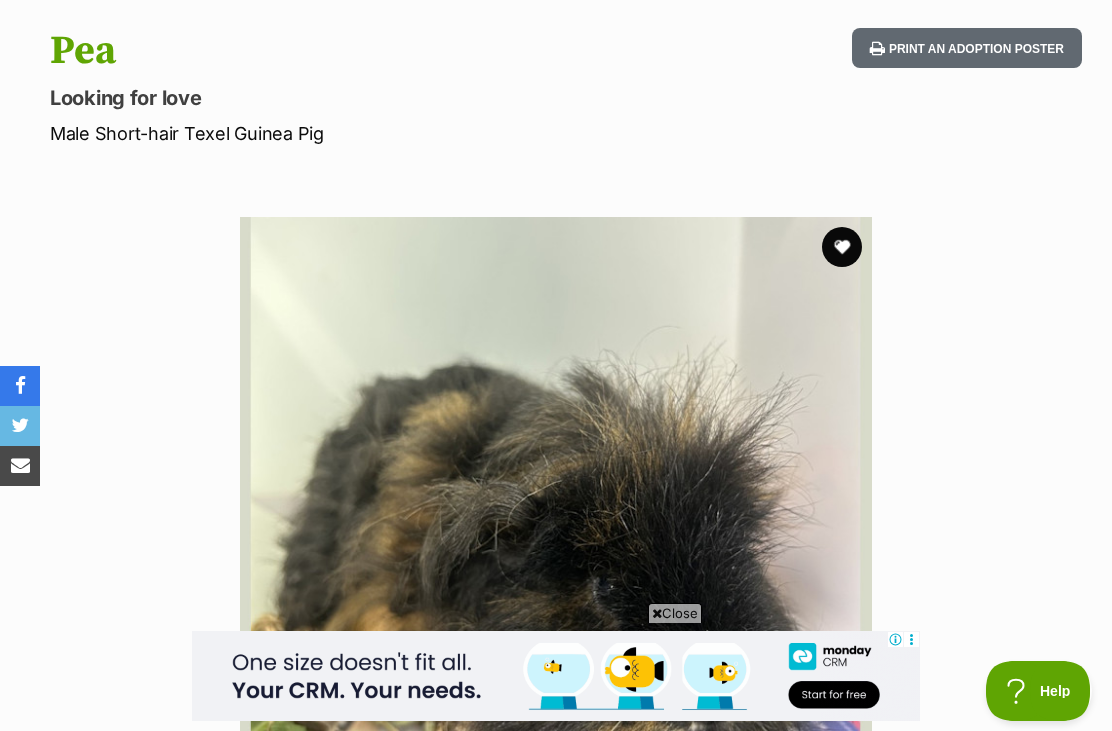 click on "Available
1
of 1 images
Next Prev 1" at bounding box center (556, 517) 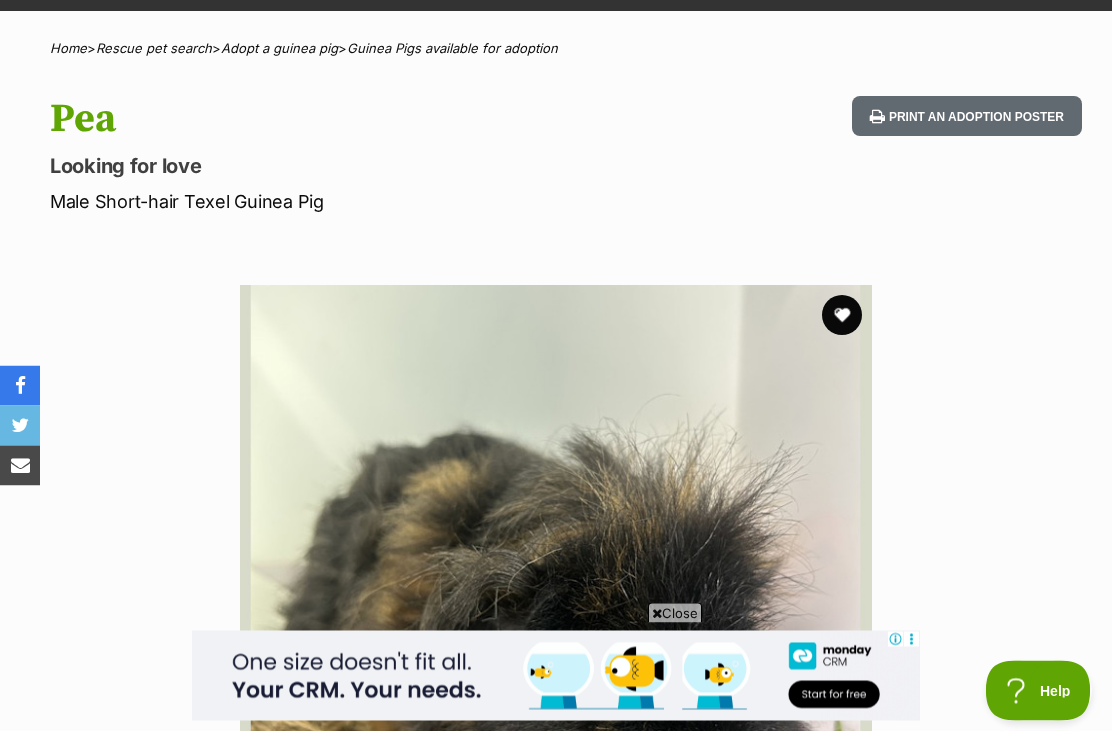 scroll, scrollTop: 0, scrollLeft: 0, axis: both 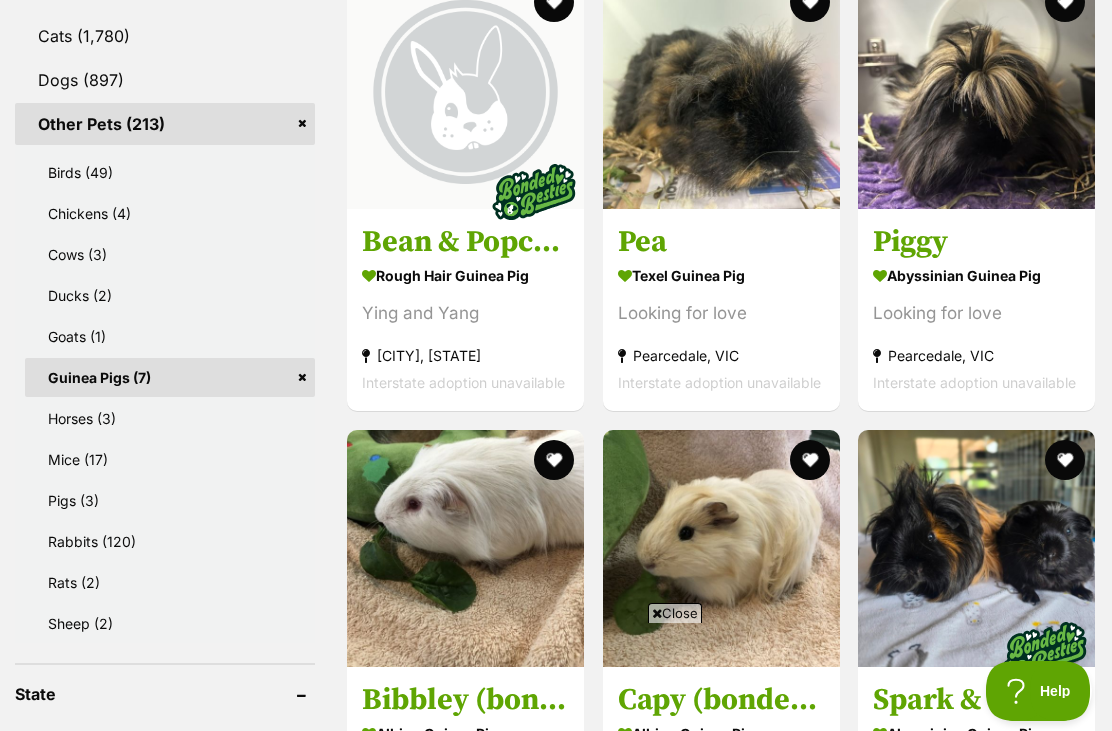 click at bounding box center [465, 90] 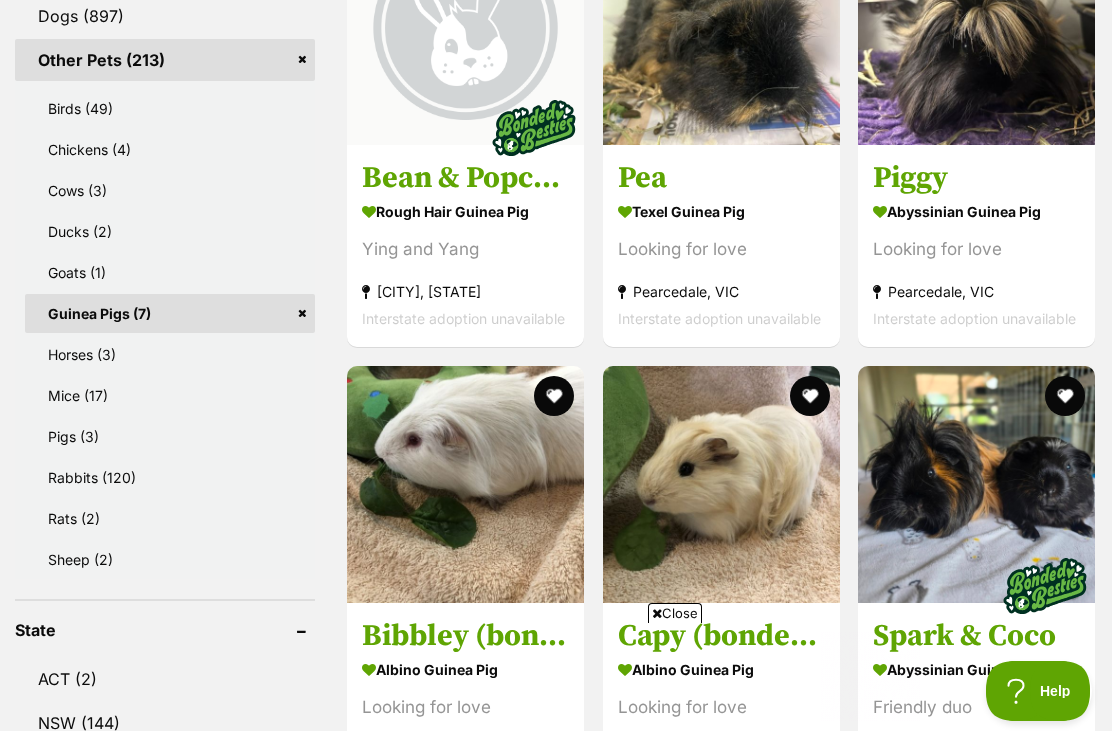 scroll, scrollTop: 0, scrollLeft: 0, axis: both 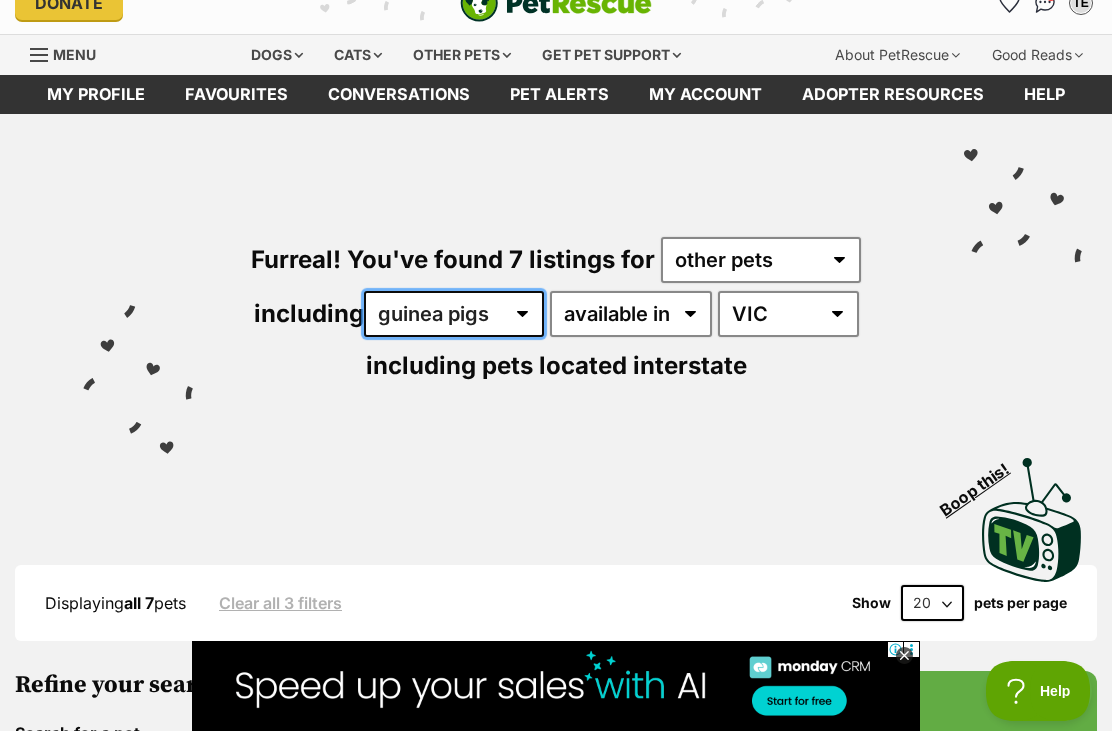 click on "all other pets
Birds
Chickens
Cows
Ducks
Goats
Guinea Pigs
Horses
Mice
Pigs
Rabbits
Rats
Sheep" at bounding box center [454, 314] 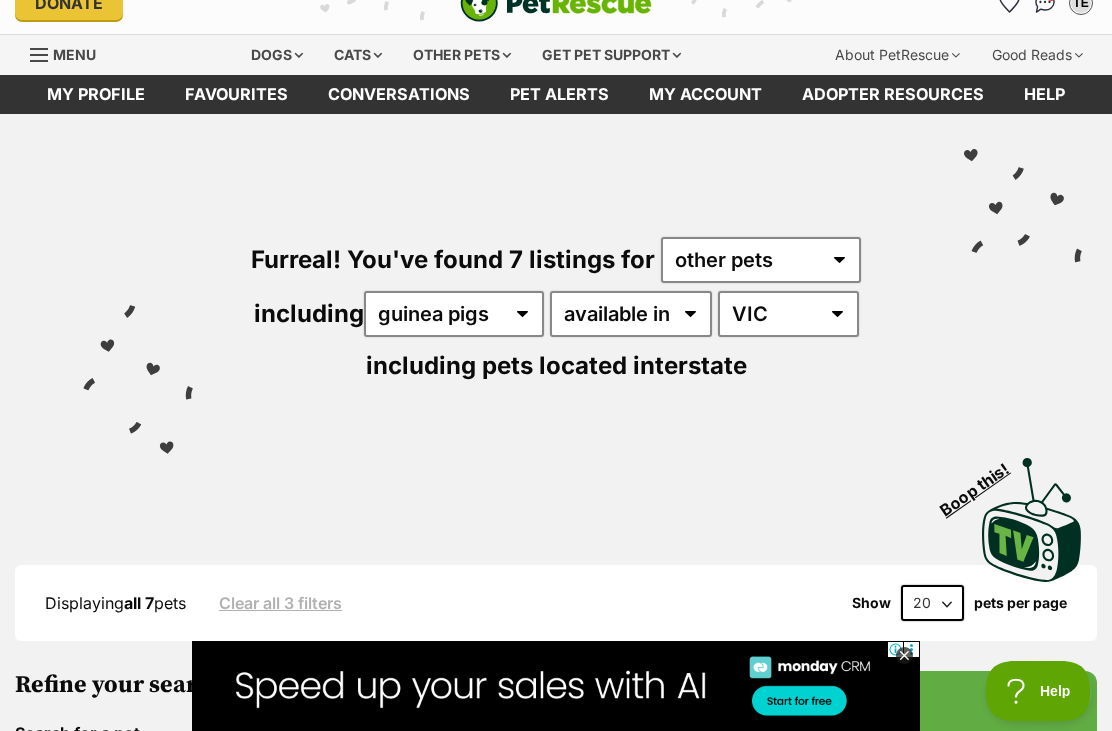 click on "Dogs" at bounding box center (277, 55) 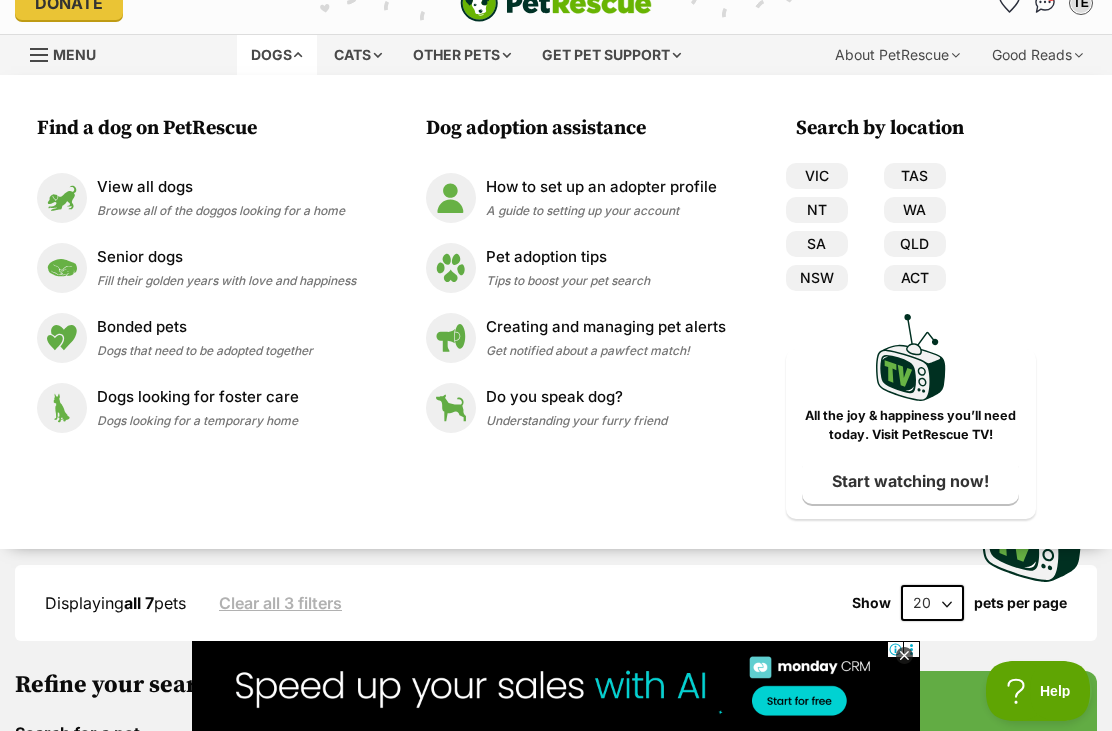 click on "Browse all of the doggos looking for a home" at bounding box center (221, 210) 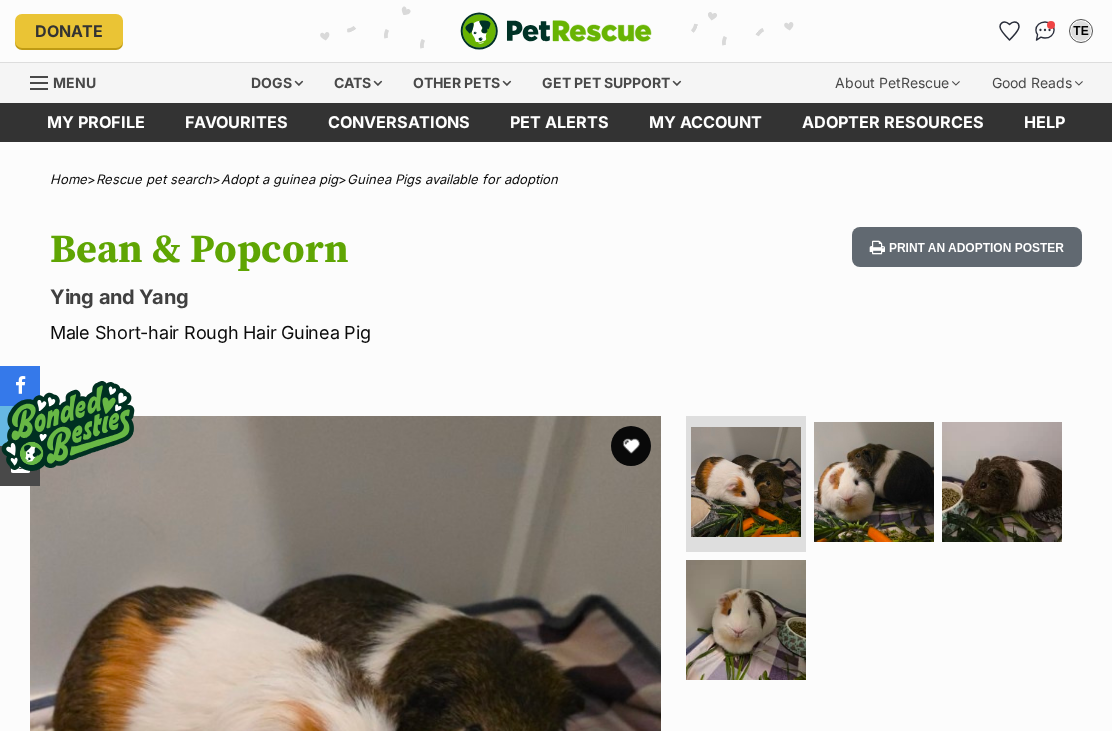 scroll, scrollTop: 228, scrollLeft: 0, axis: vertical 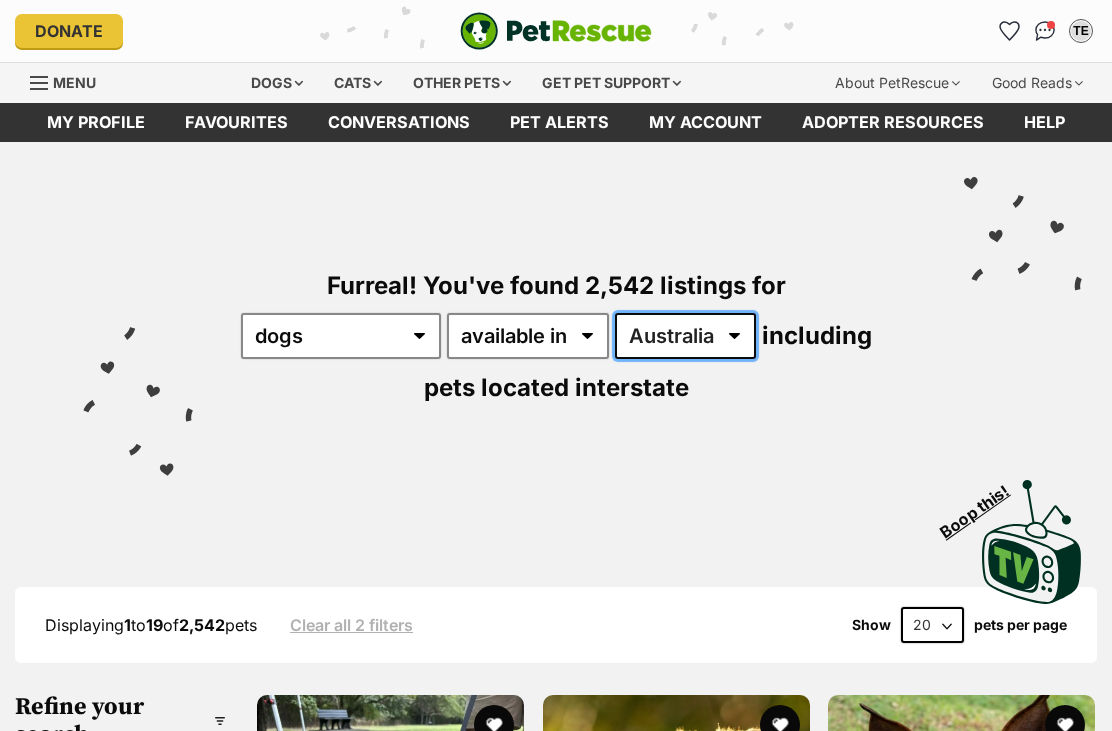 click on "Australia
ACT
NSW
NT
QLD
SA
TAS
VIC
WA" at bounding box center (685, 336) 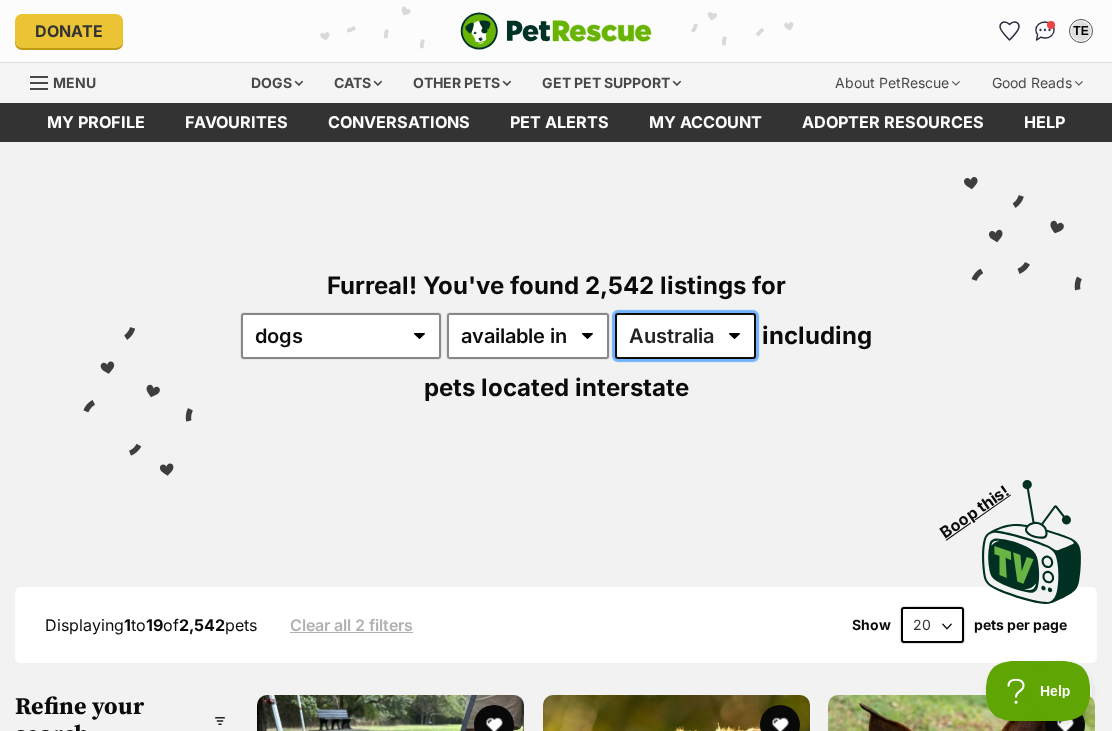 scroll, scrollTop: 0, scrollLeft: 0, axis: both 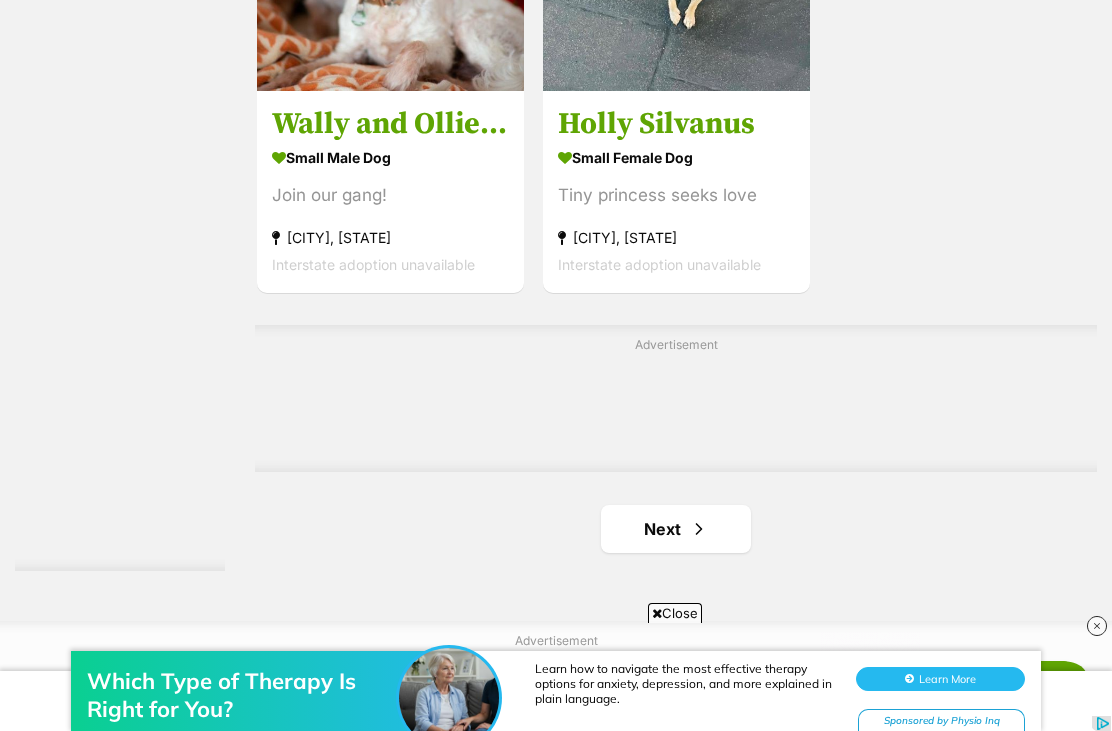 click on "Next" at bounding box center [676, 529] 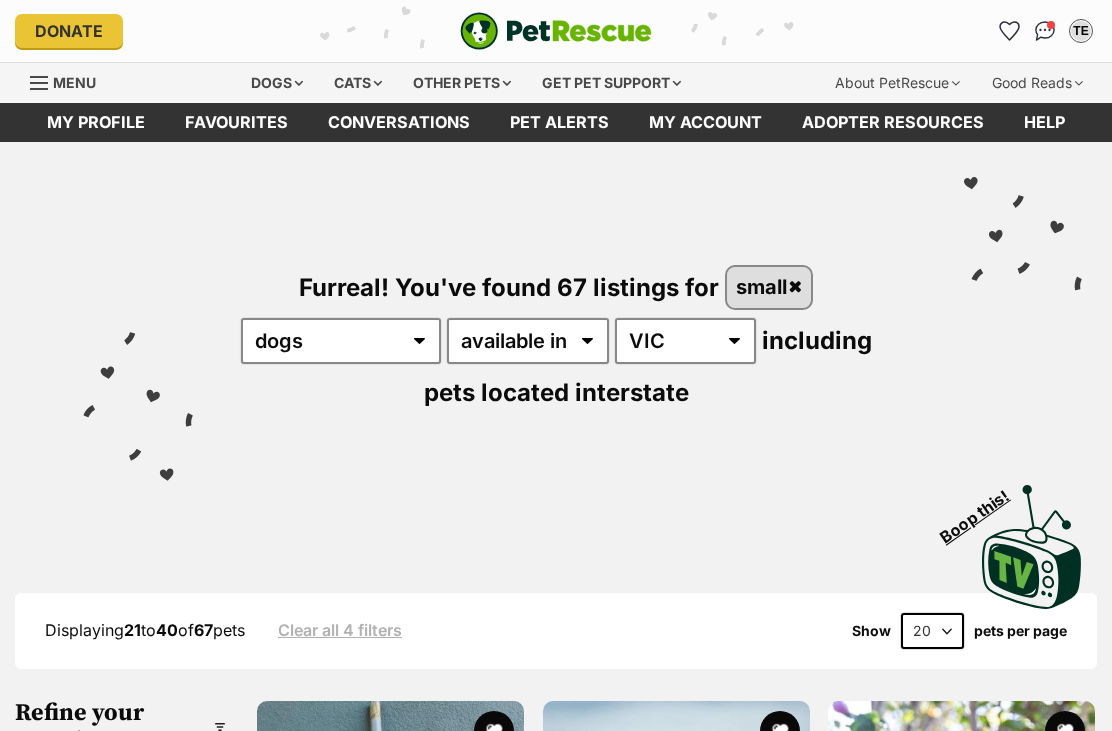 scroll, scrollTop: 810, scrollLeft: 0, axis: vertical 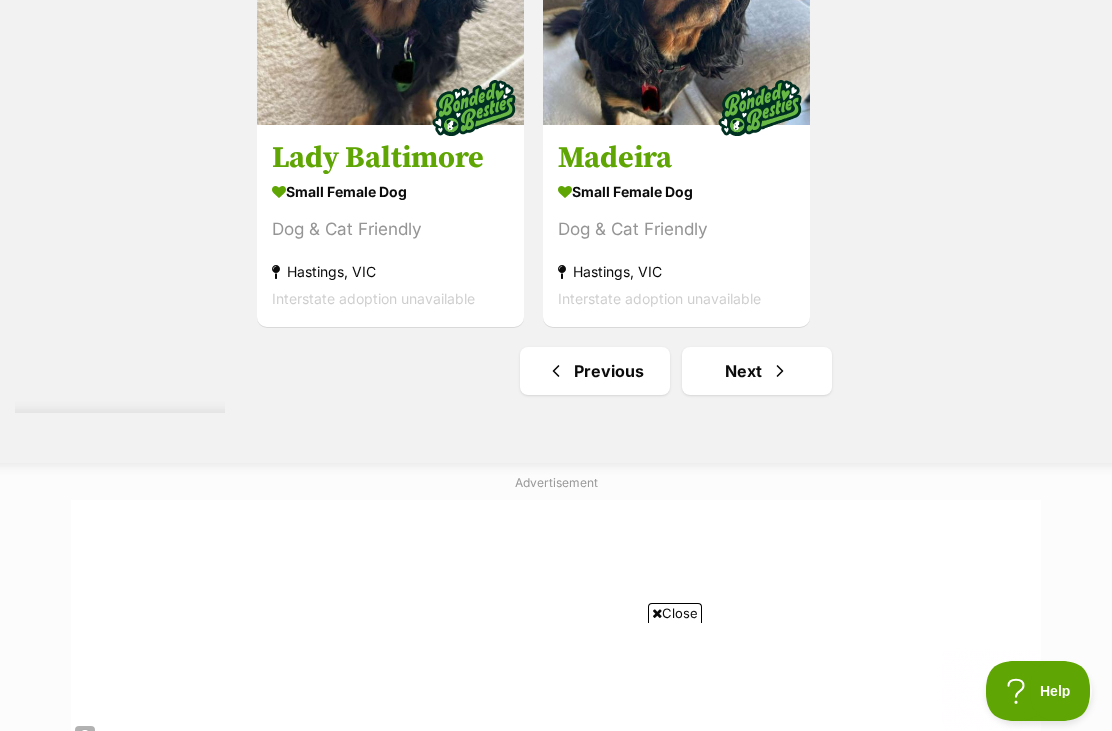 click on "Next" at bounding box center [757, 371] 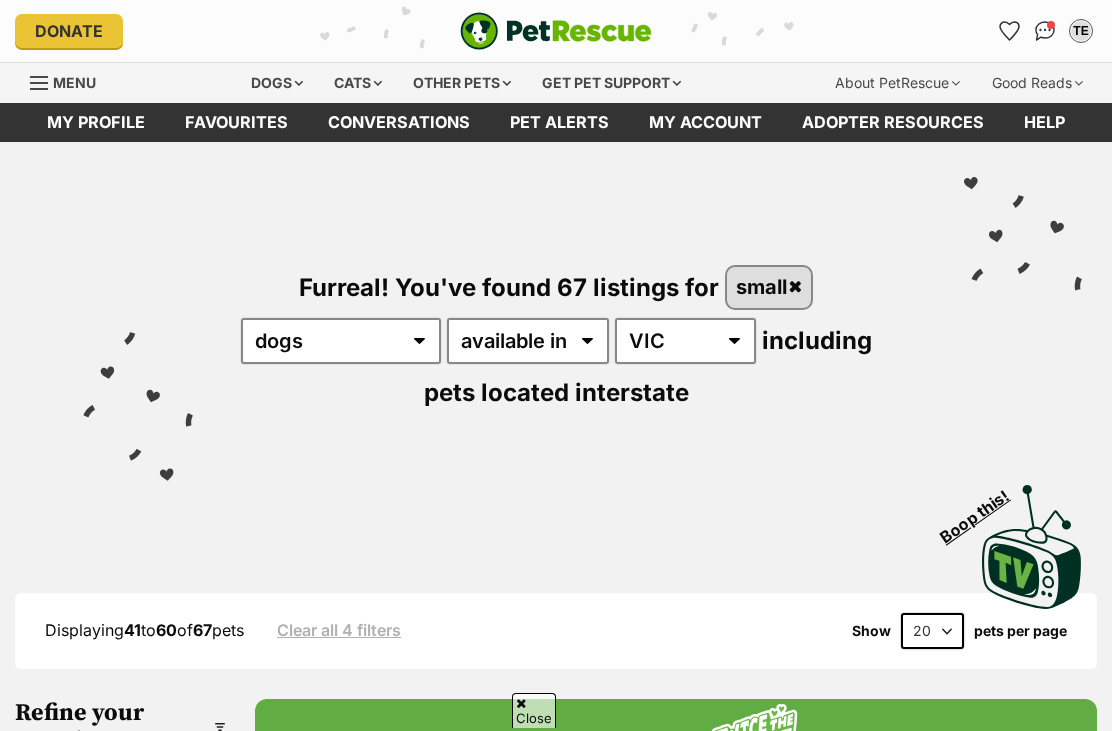 scroll, scrollTop: 798, scrollLeft: 0, axis: vertical 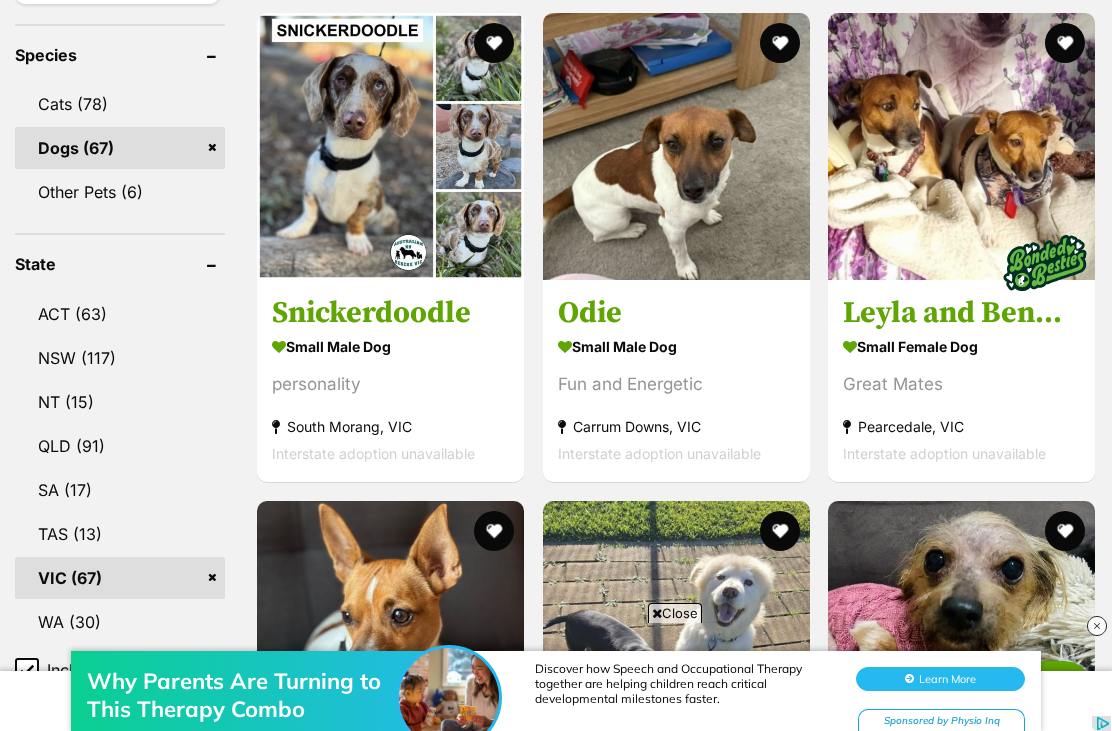 click on "Interstate adoption unavailable" at bounding box center [961, 453] 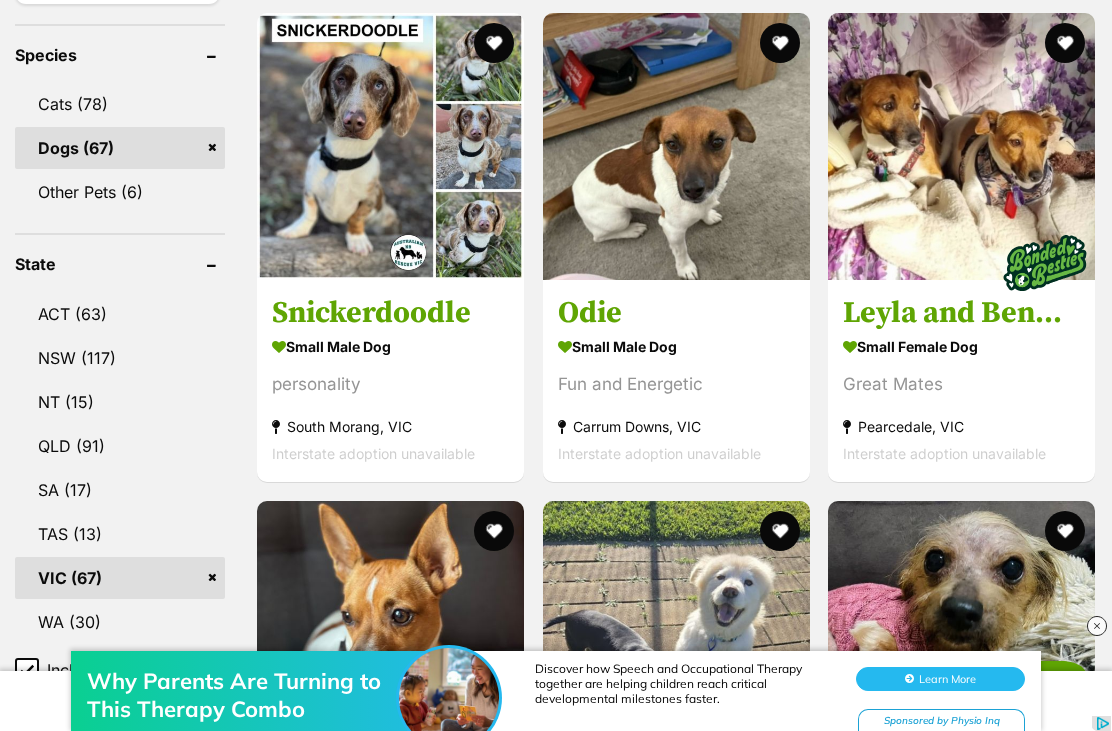 scroll, scrollTop: 966, scrollLeft: 0, axis: vertical 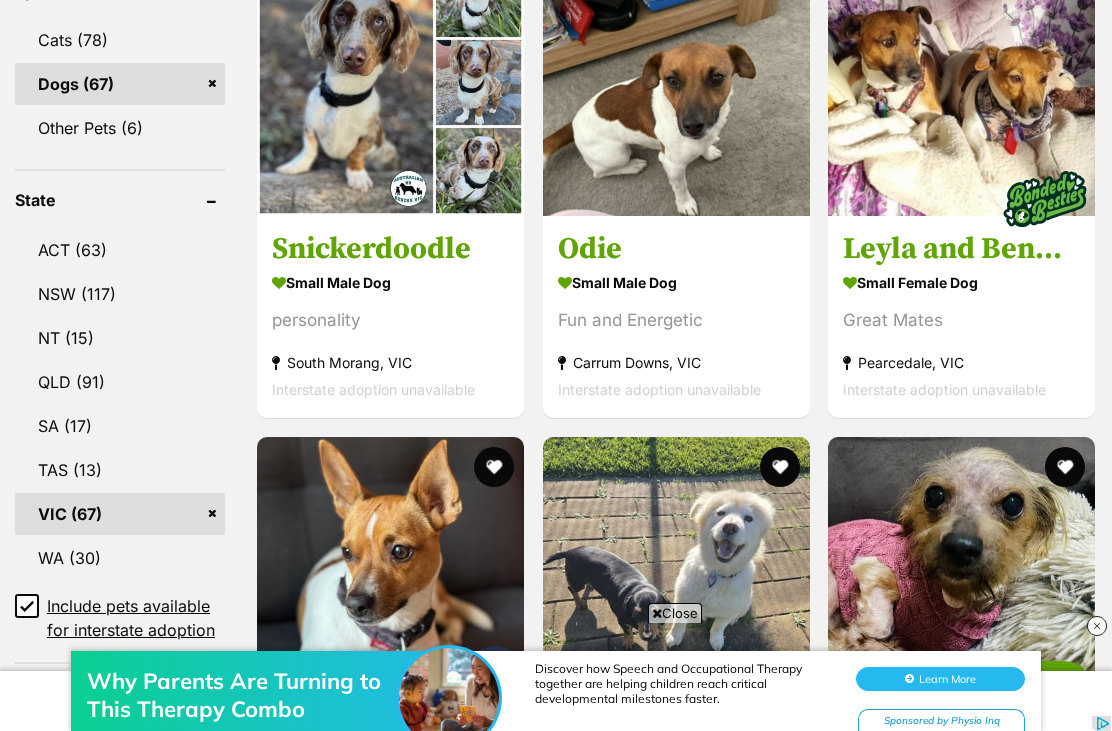 click on "Great Mates" at bounding box center [961, 320] 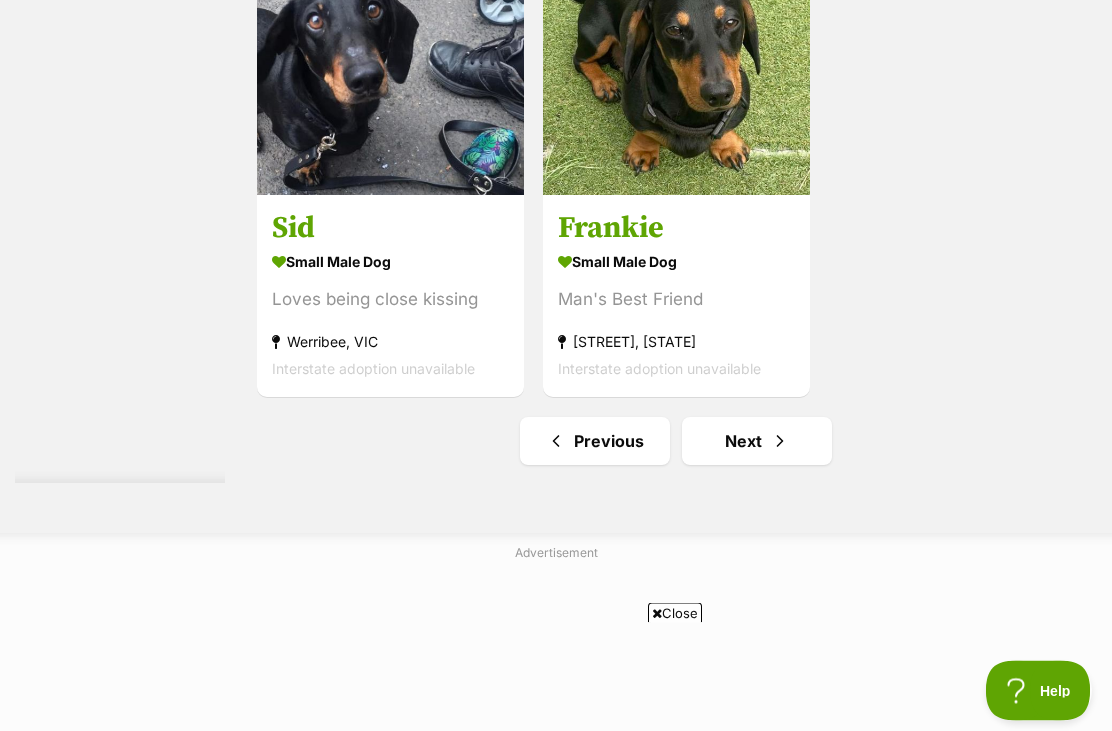 scroll, scrollTop: 4497, scrollLeft: 0, axis: vertical 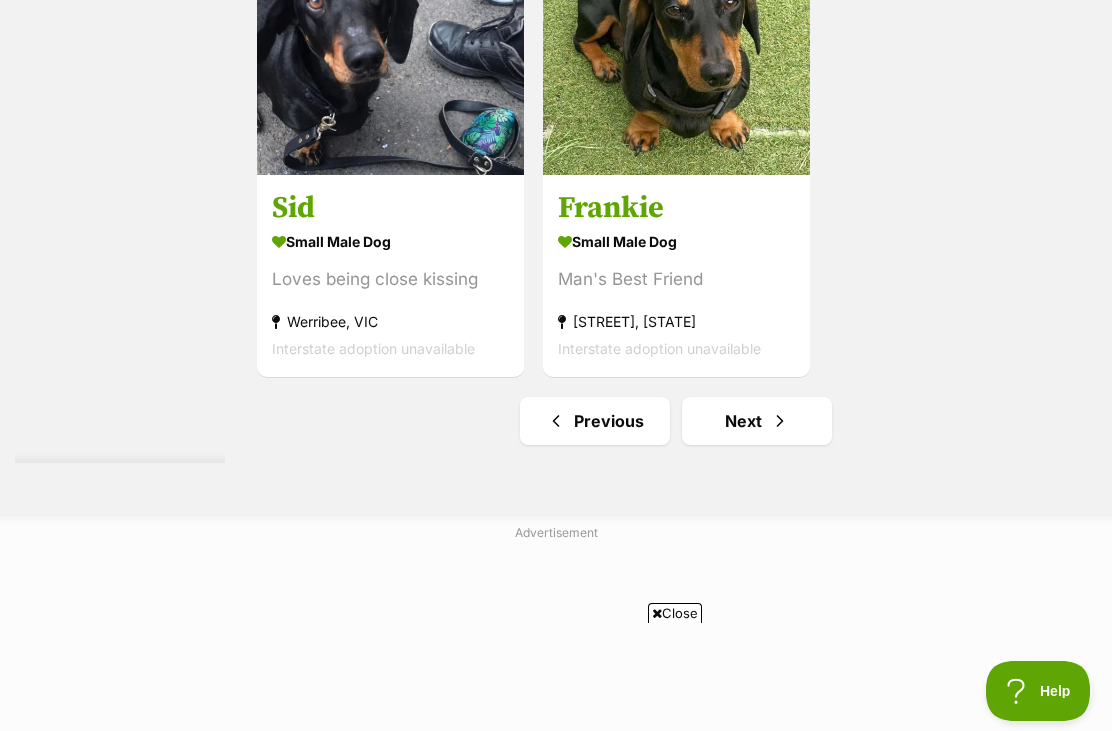 click on "Next" at bounding box center (757, 421) 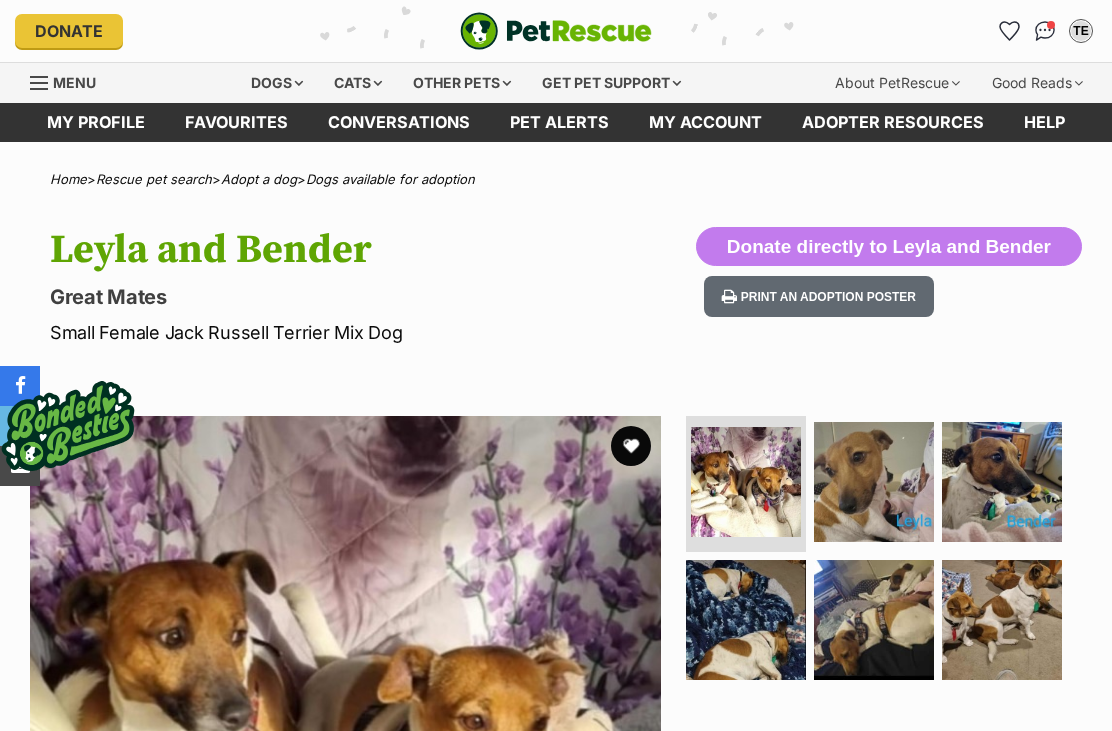 scroll, scrollTop: 0, scrollLeft: 0, axis: both 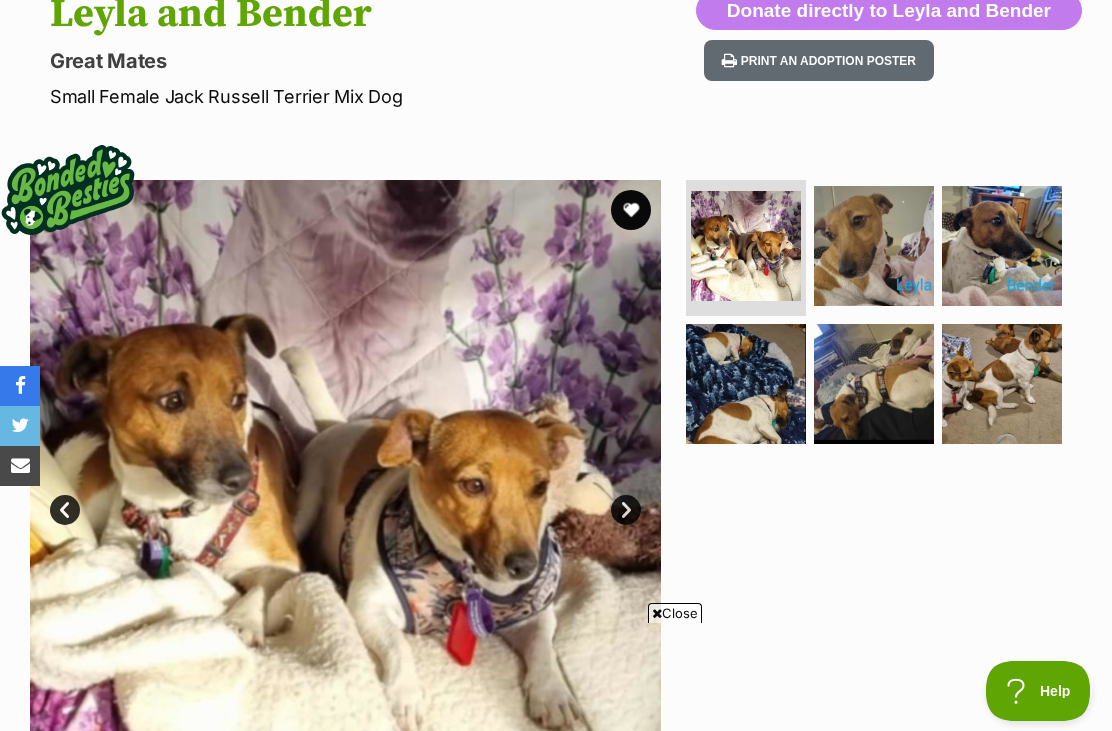 click at bounding box center [874, 246] 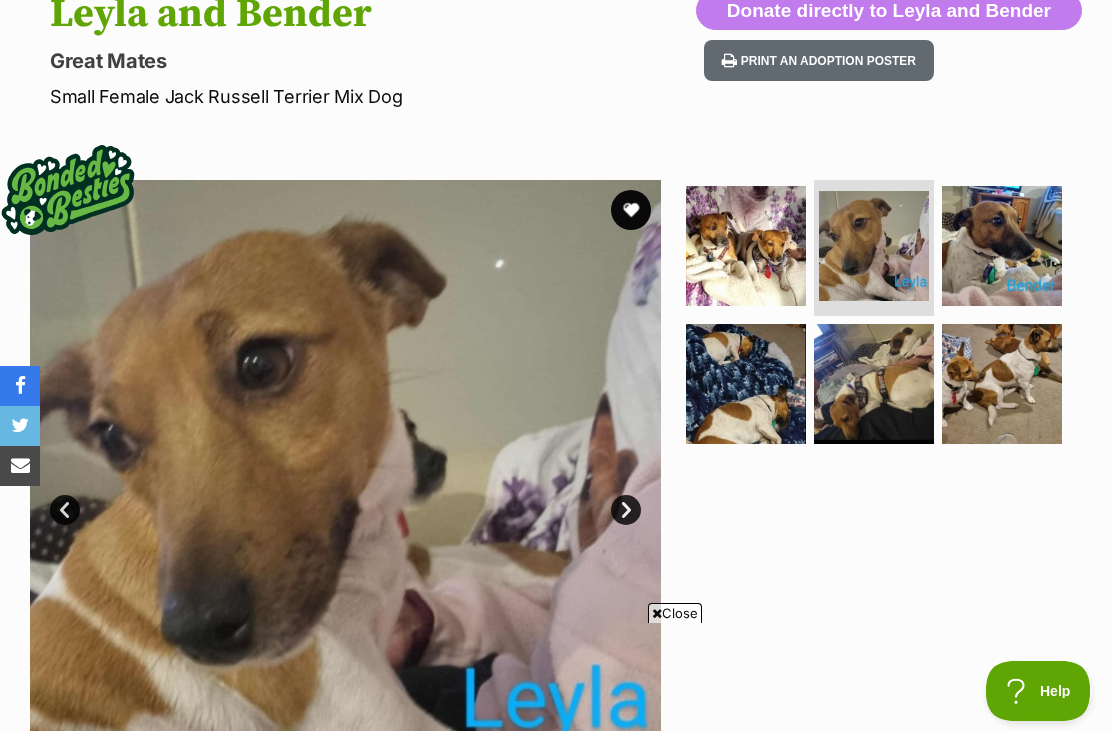 click at bounding box center [1002, 246] 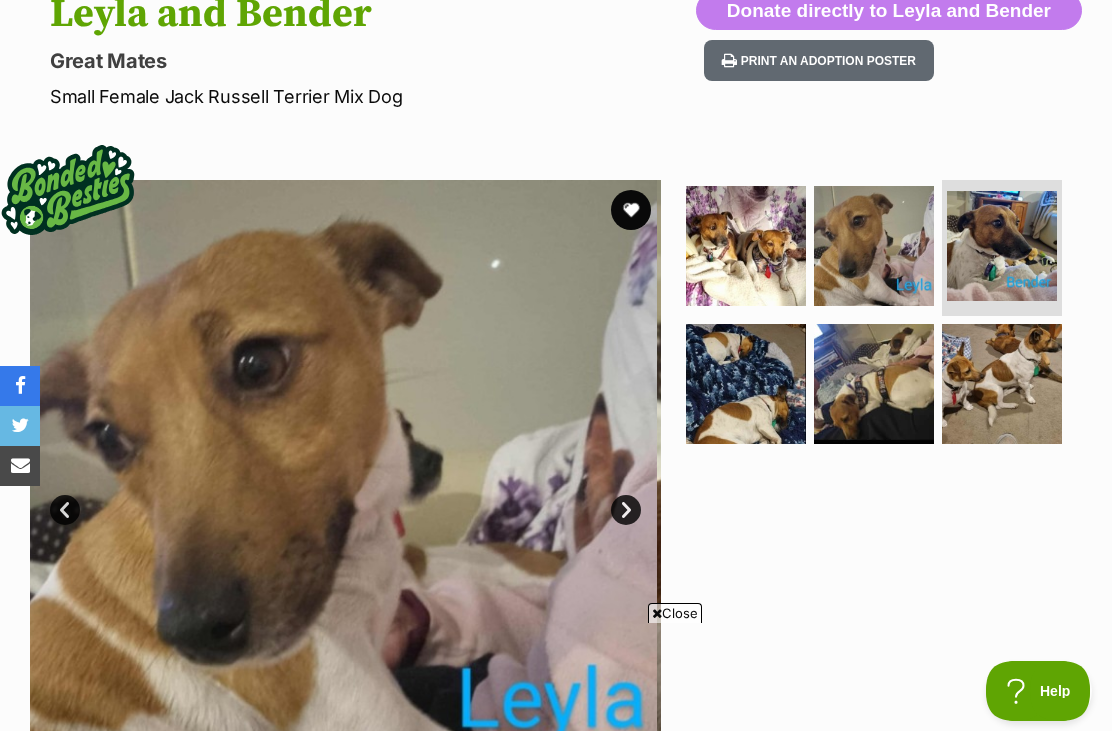 scroll, scrollTop: 0, scrollLeft: 0, axis: both 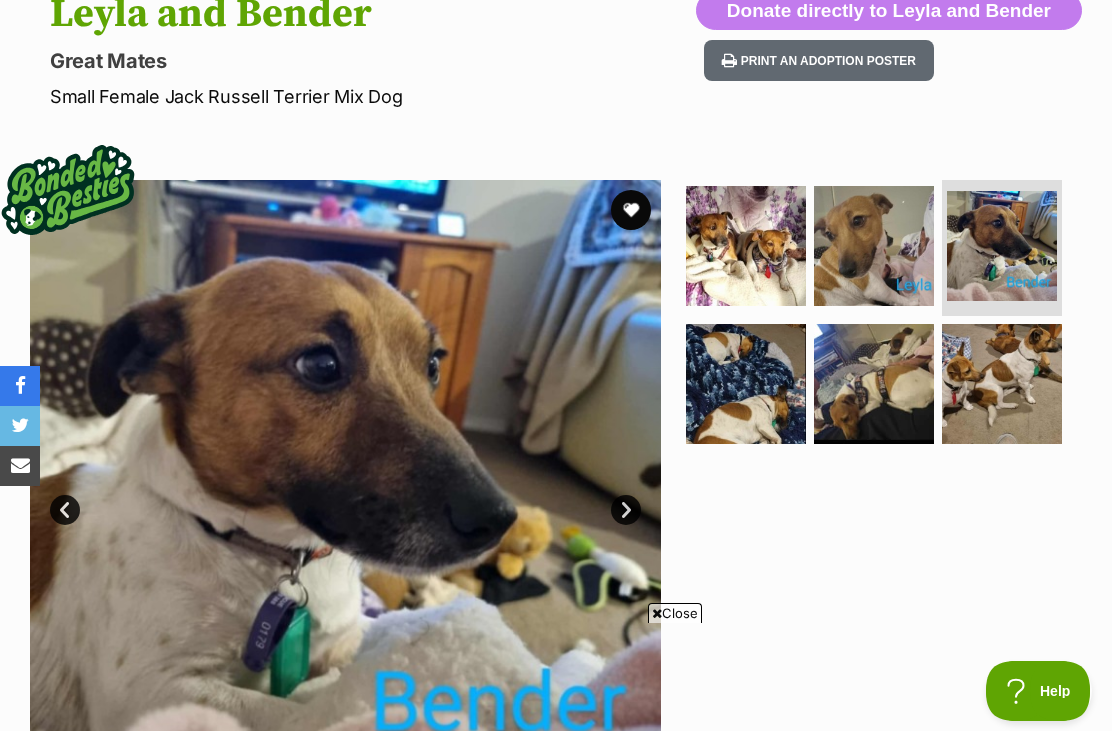 click at bounding box center (746, 384) 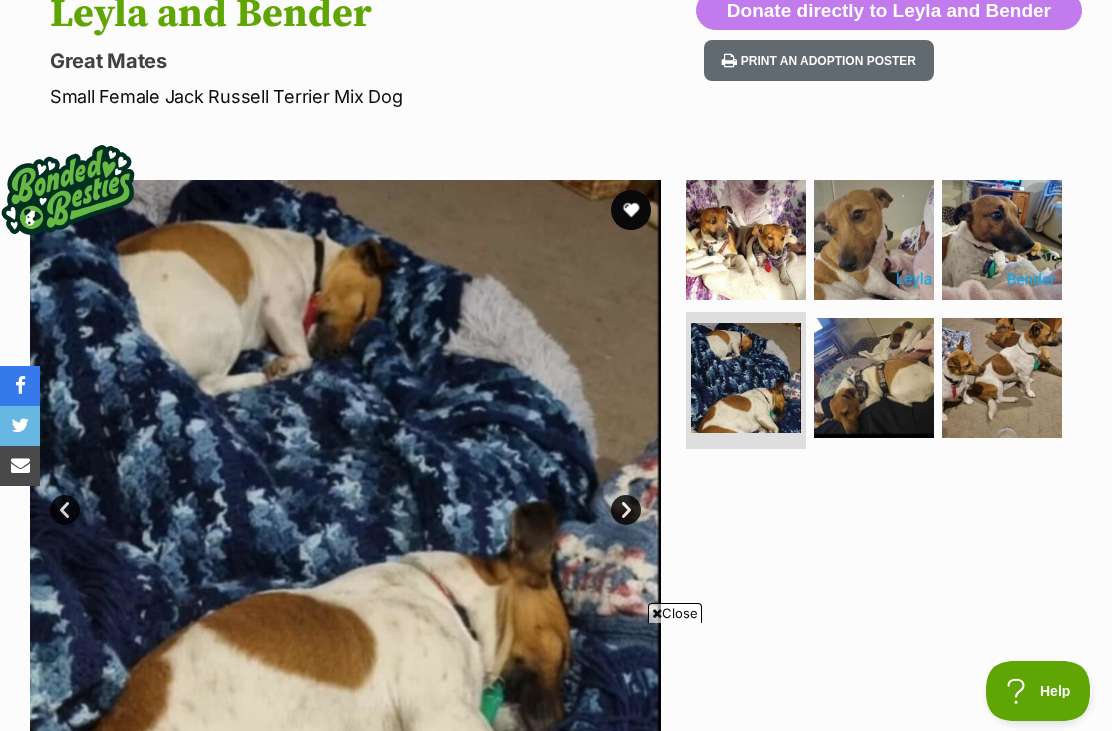 click at bounding box center [874, 378] 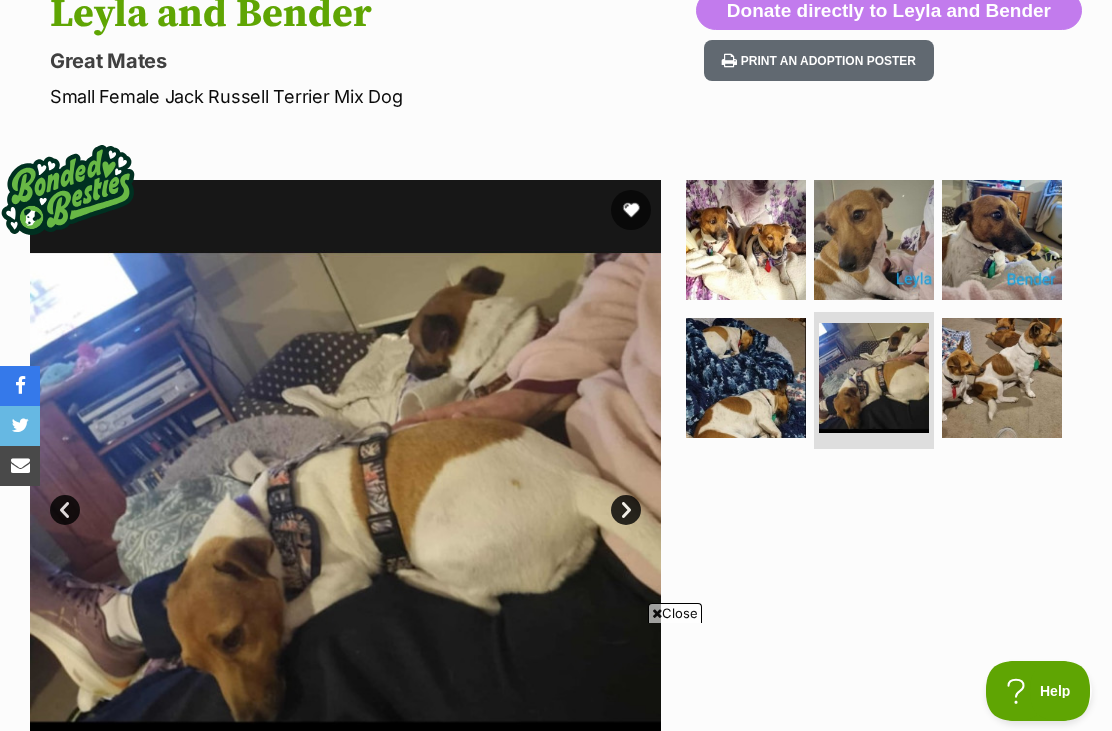 click at bounding box center (1002, 378) 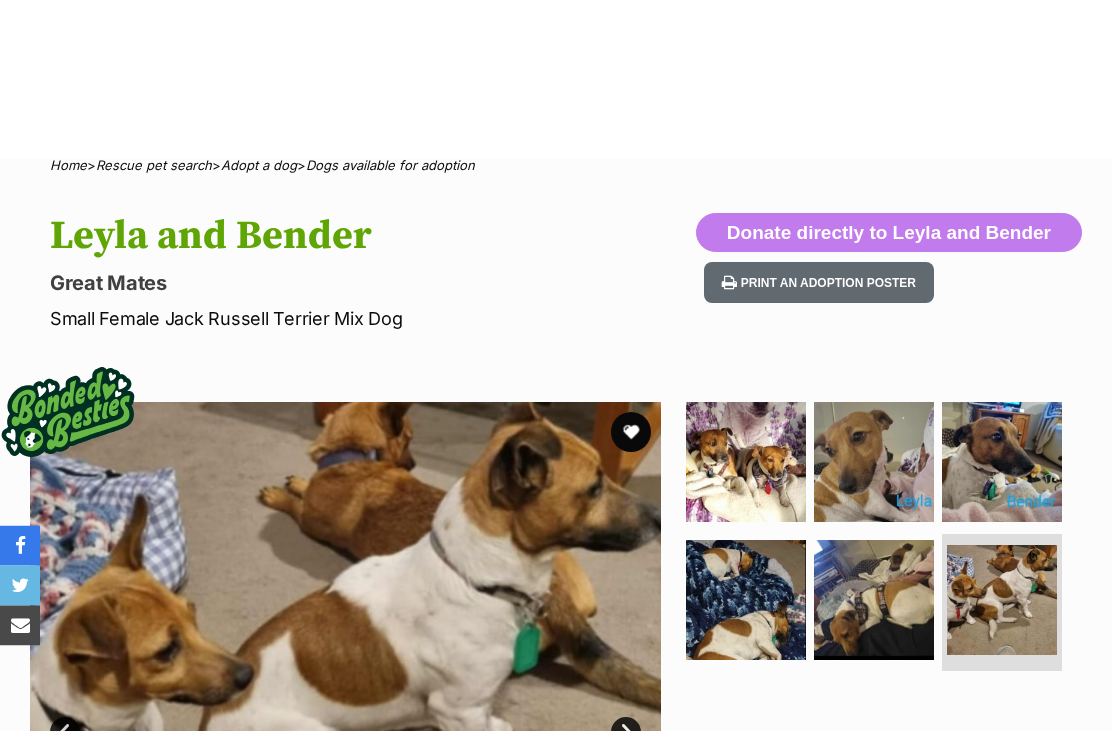 scroll, scrollTop: 0, scrollLeft: 0, axis: both 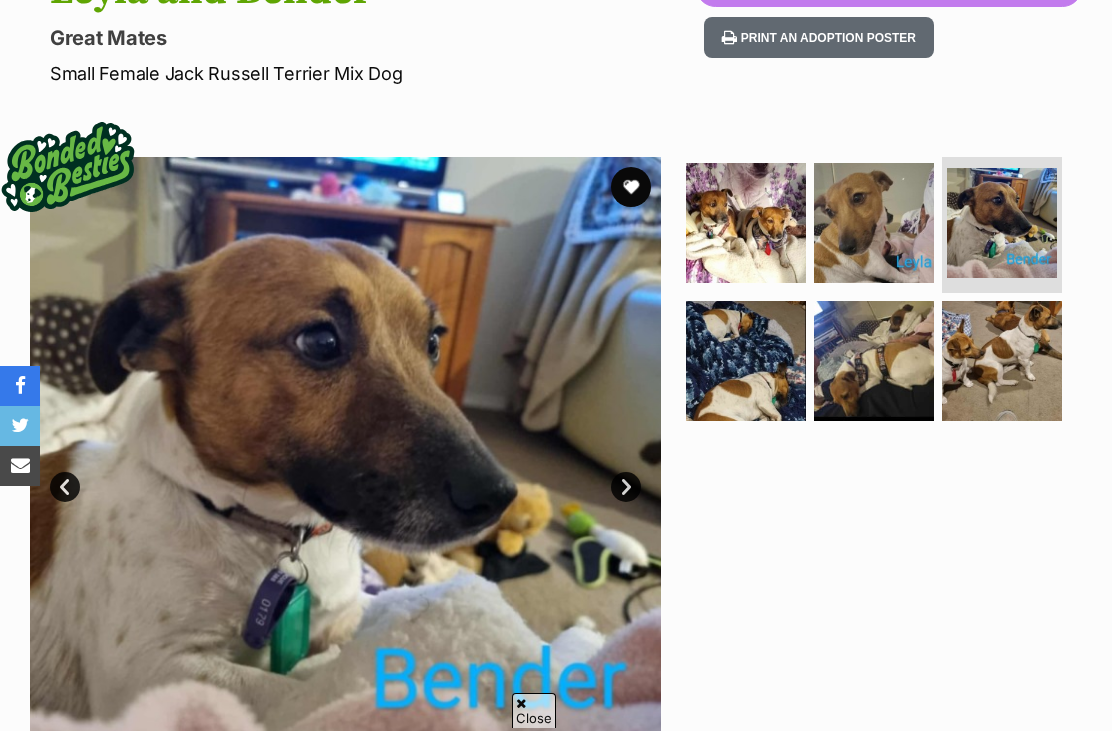 click at bounding box center [874, 223] 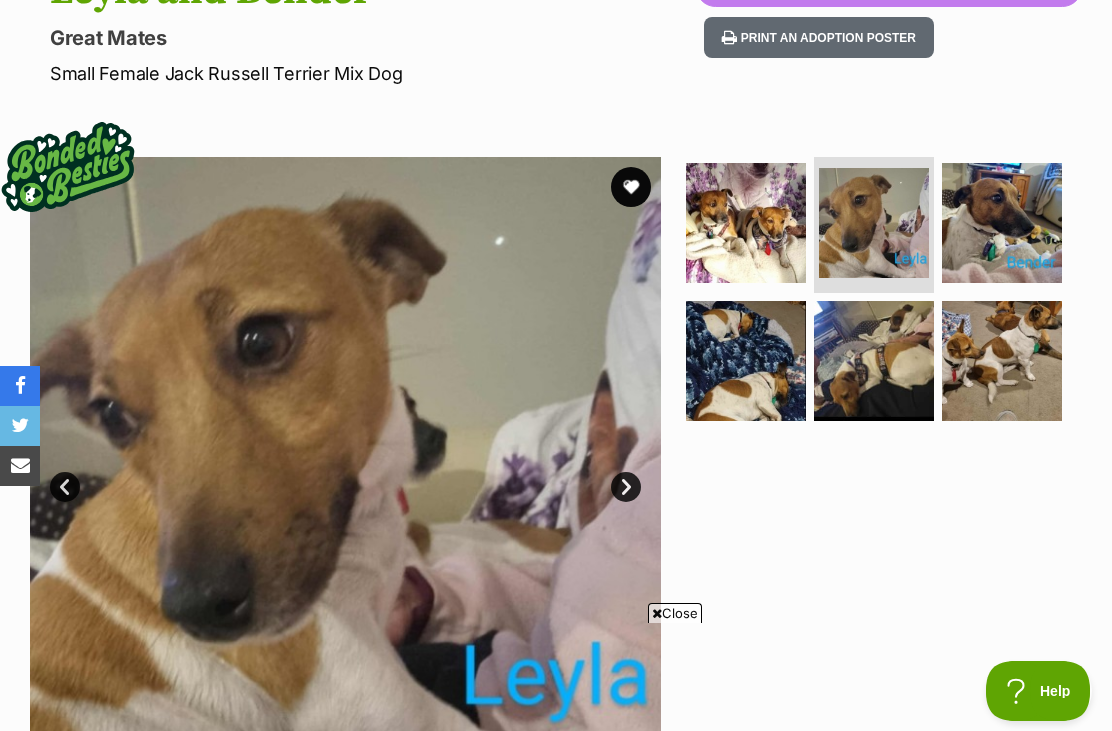 scroll, scrollTop: 0, scrollLeft: 0, axis: both 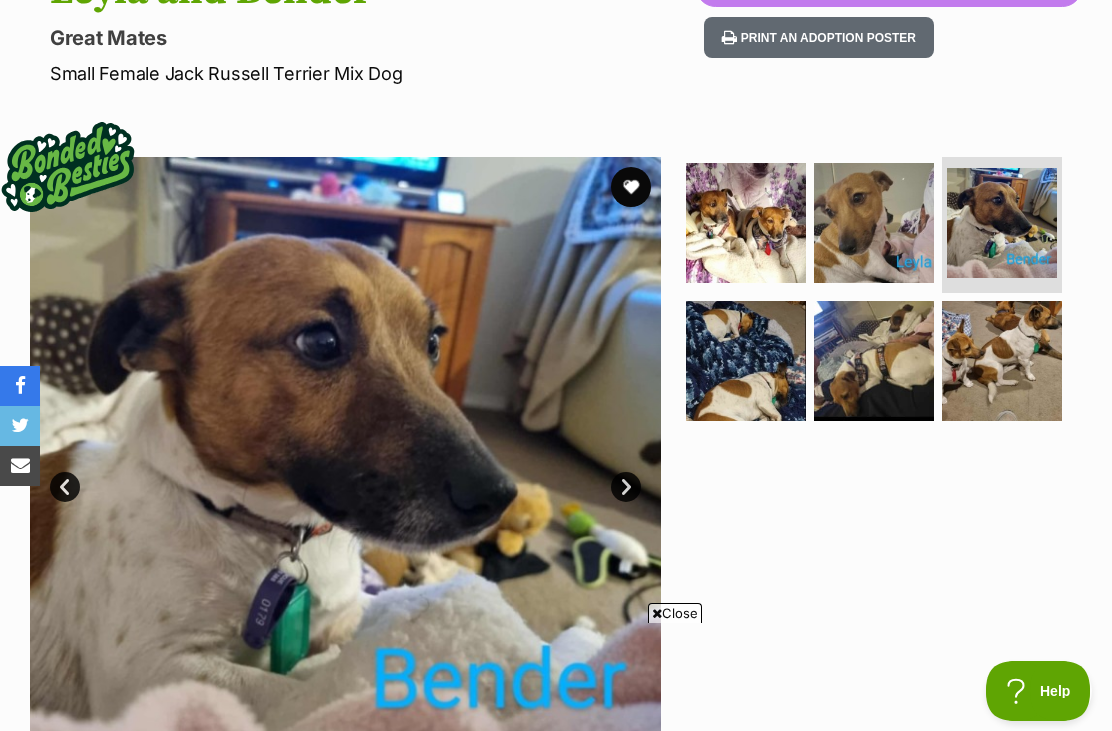 click at bounding box center [1002, 361] 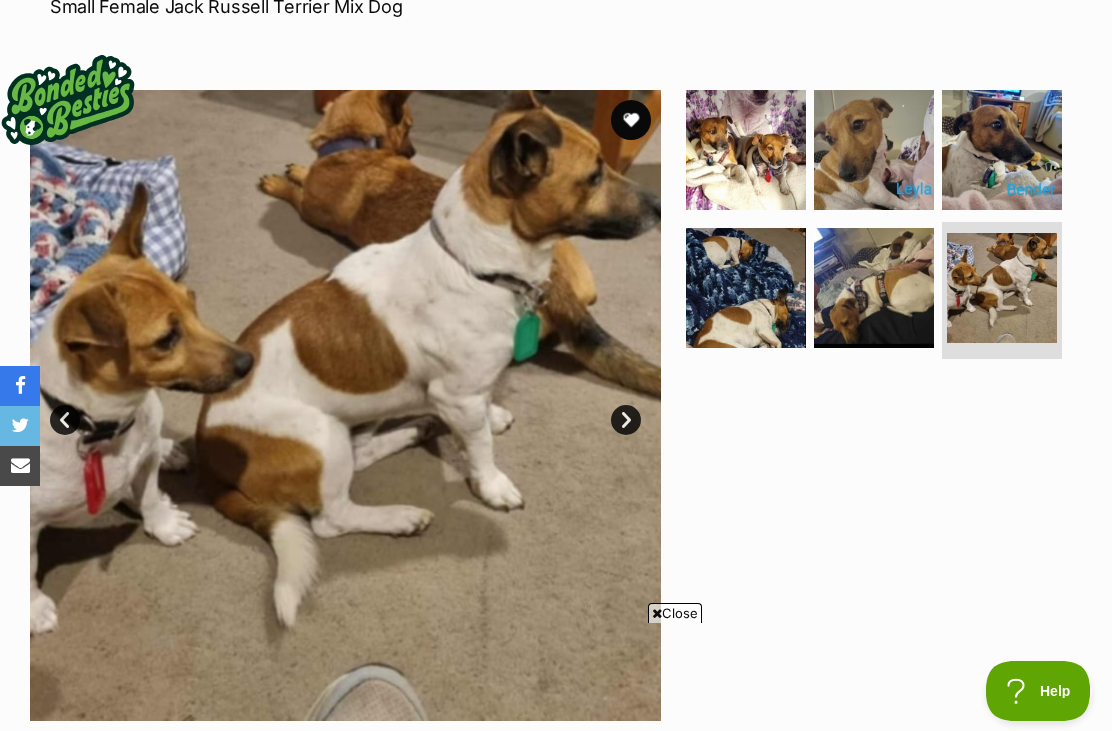 scroll, scrollTop: 325, scrollLeft: 0, axis: vertical 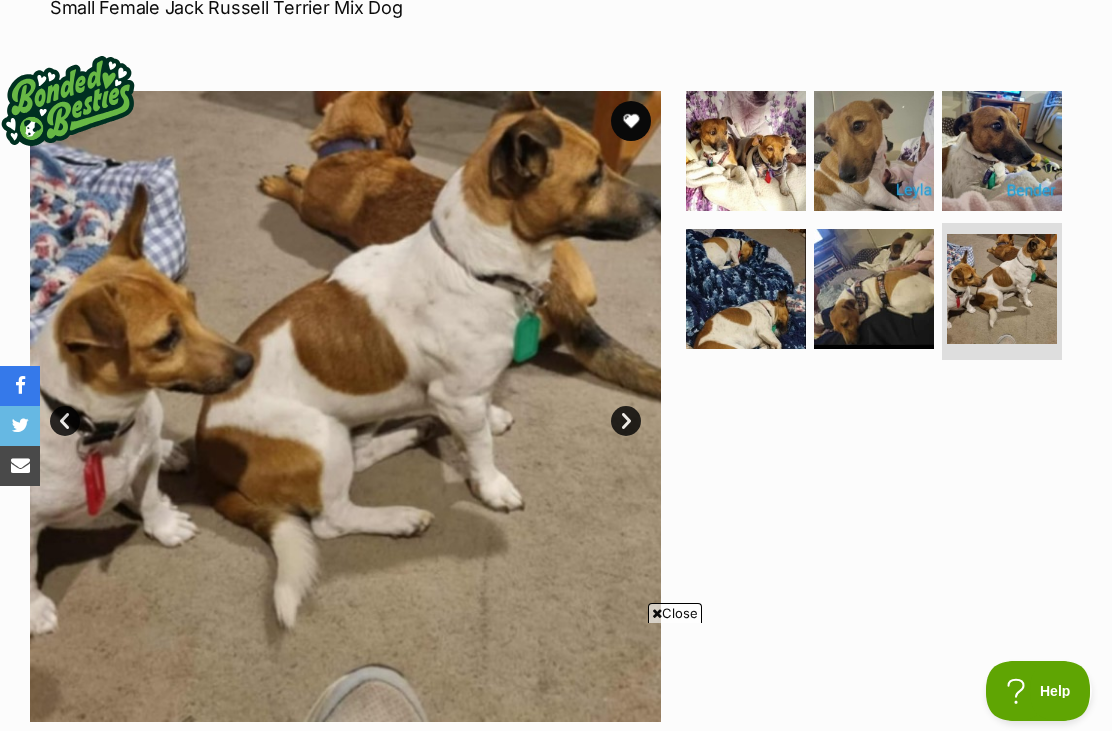 click at bounding box center (874, 151) 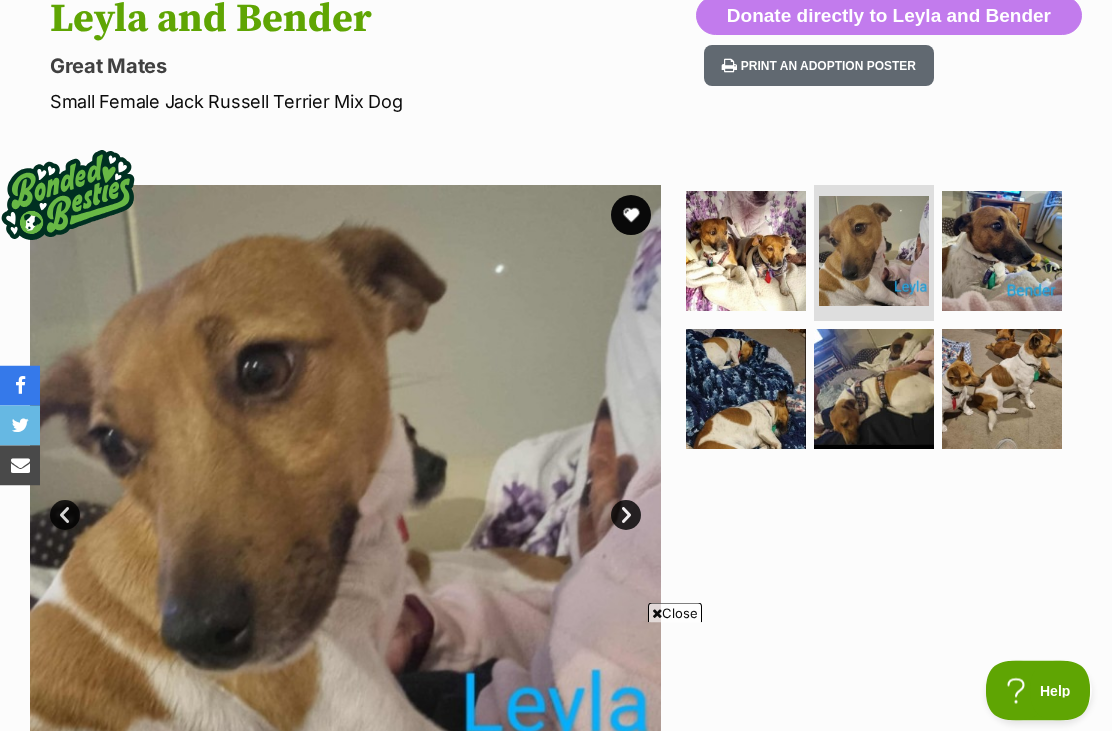 scroll, scrollTop: 0, scrollLeft: 0, axis: both 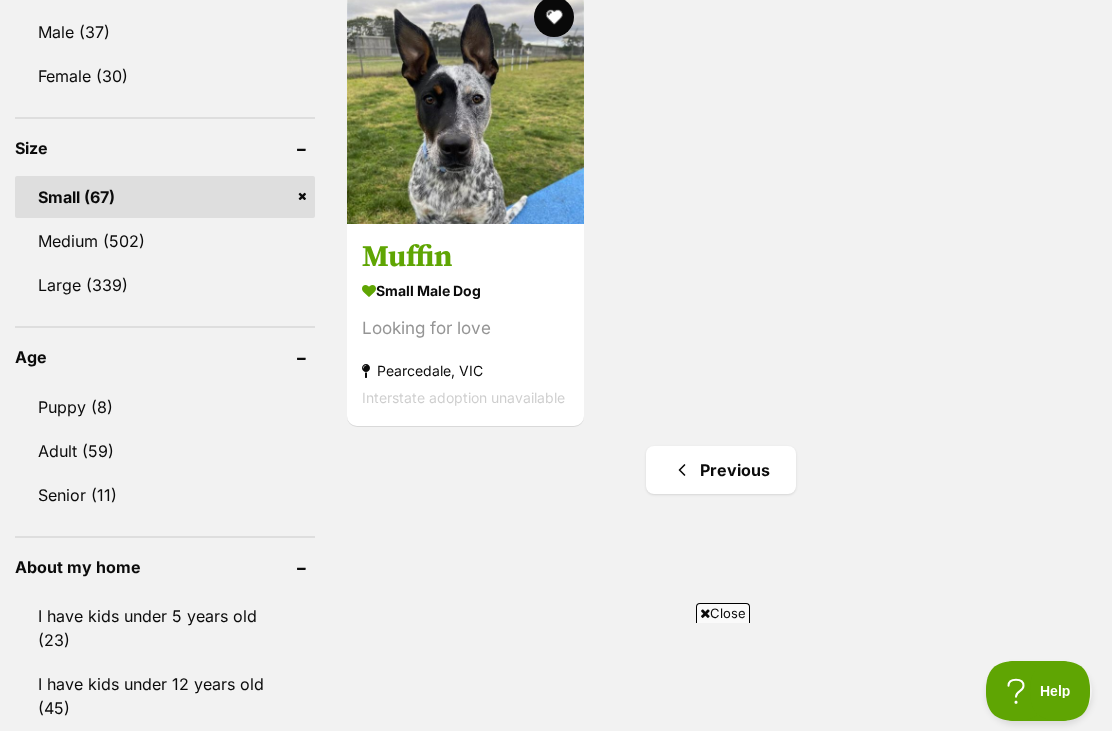 click on "Previous" at bounding box center [721, 470] 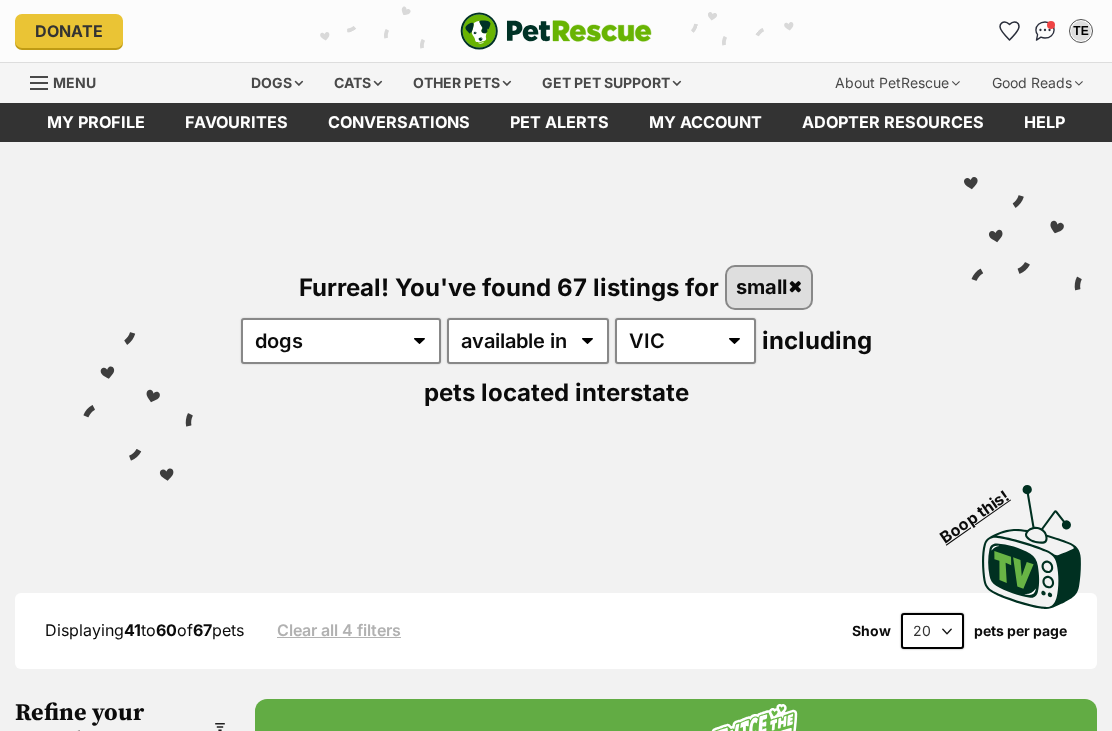scroll, scrollTop: 579, scrollLeft: 0, axis: vertical 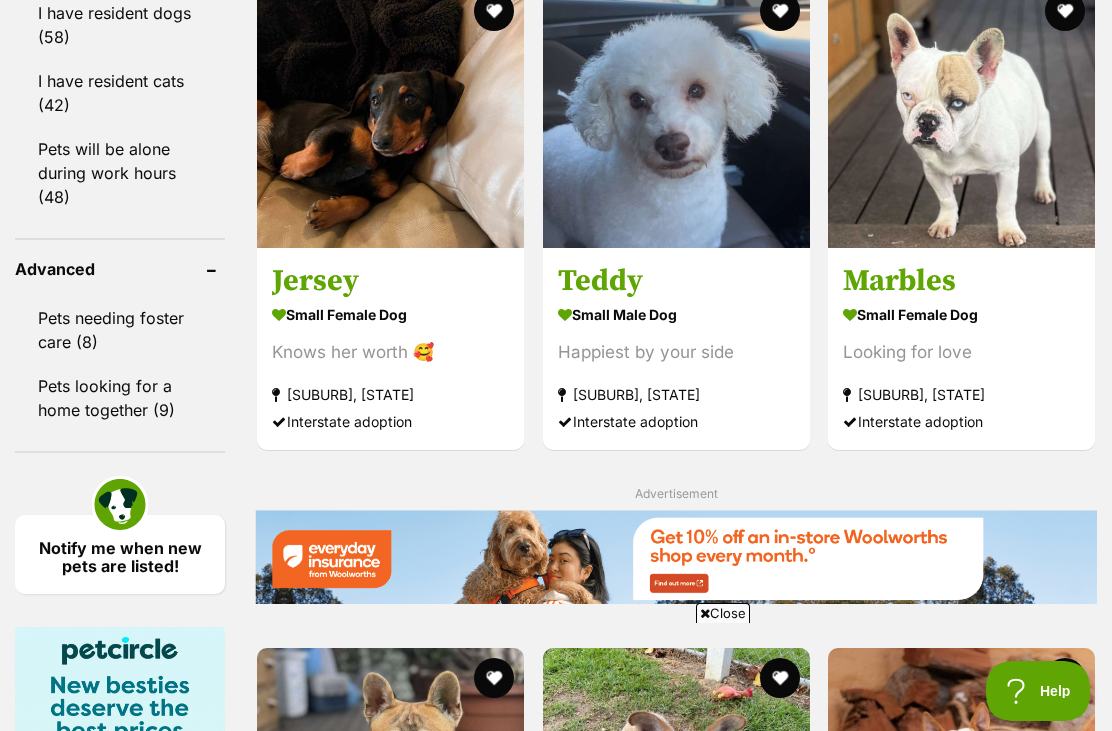 click on "Pets will be alone during work hours (48)" at bounding box center [120, 173] 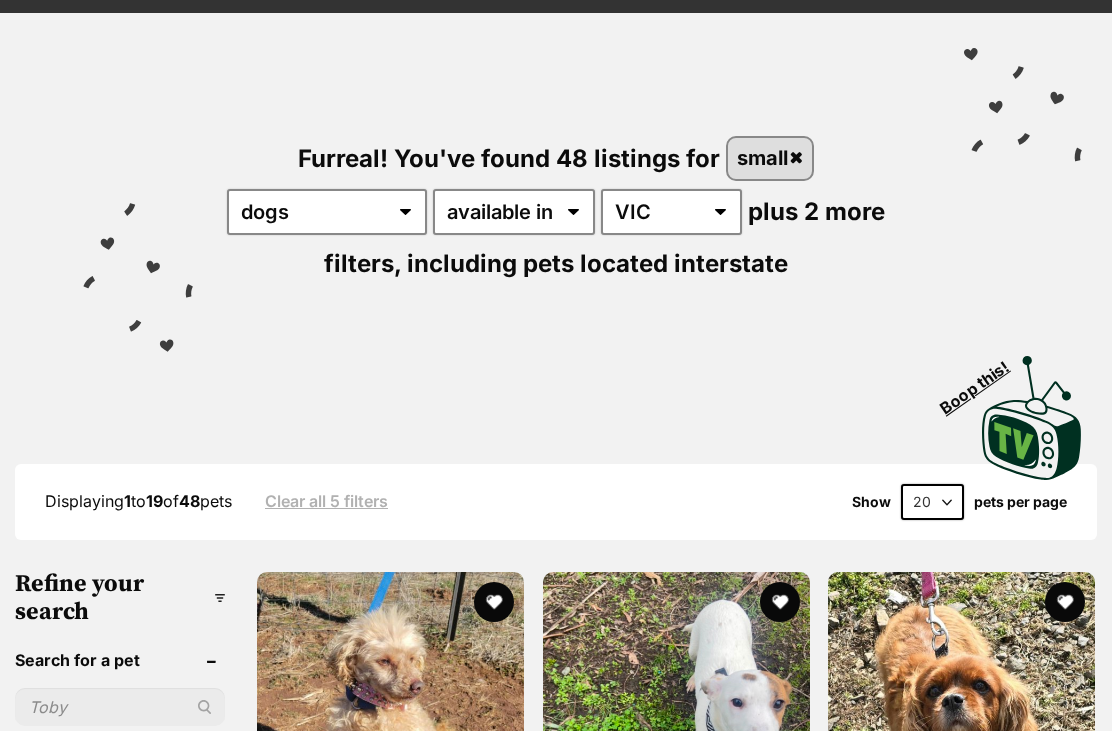 scroll, scrollTop: 278, scrollLeft: 0, axis: vertical 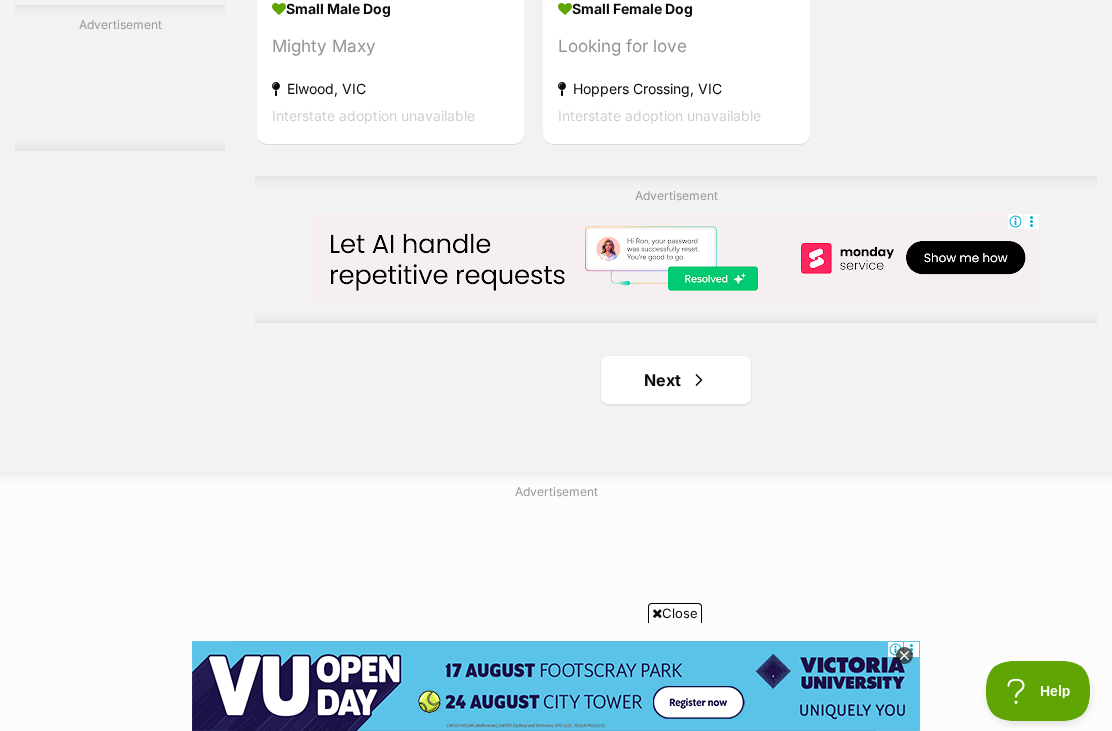 click on "Next" at bounding box center [676, 380] 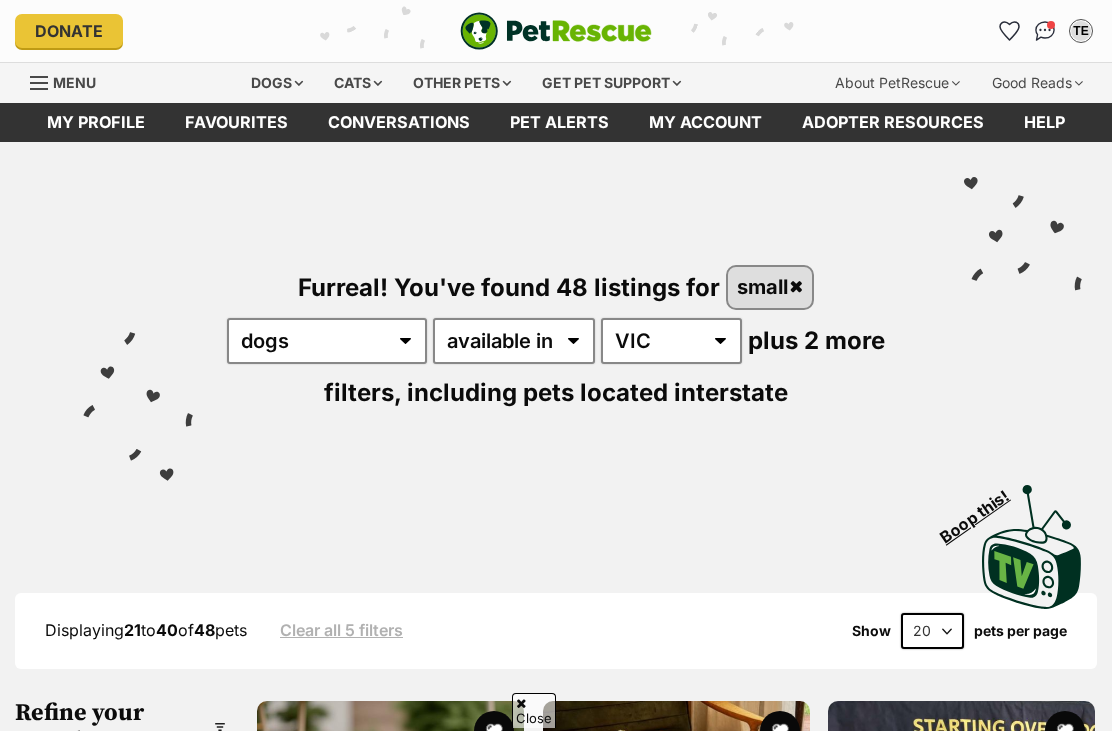scroll, scrollTop: 884, scrollLeft: 0, axis: vertical 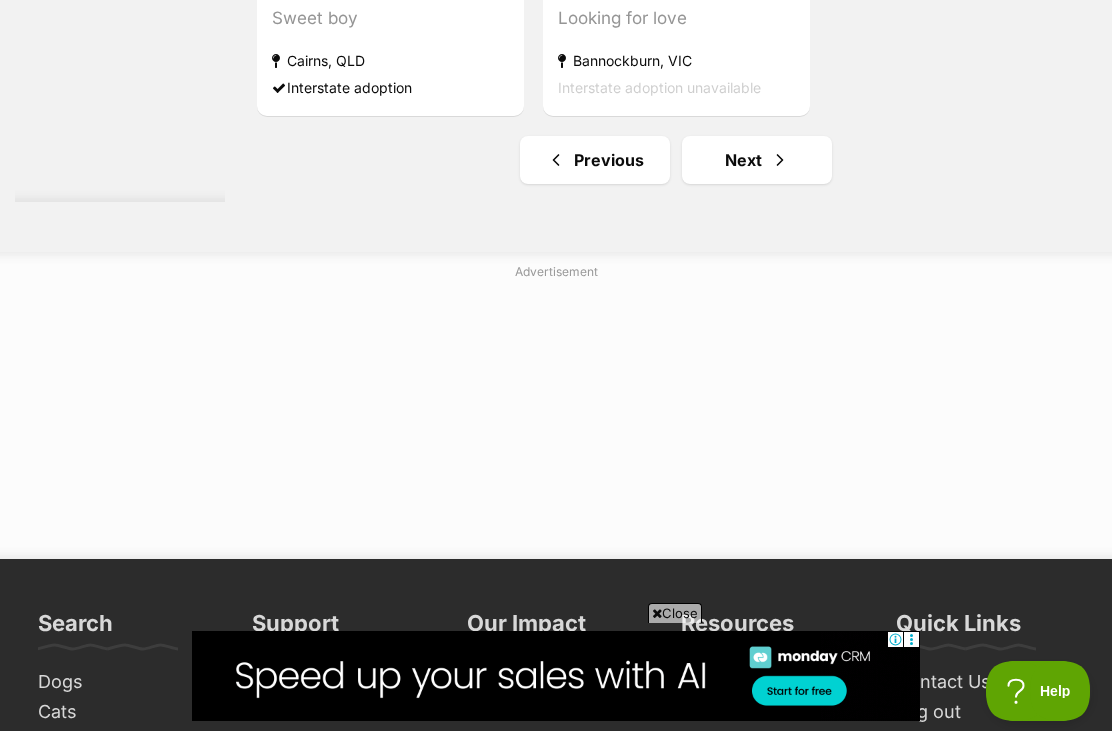 click on "Next" at bounding box center (757, 160) 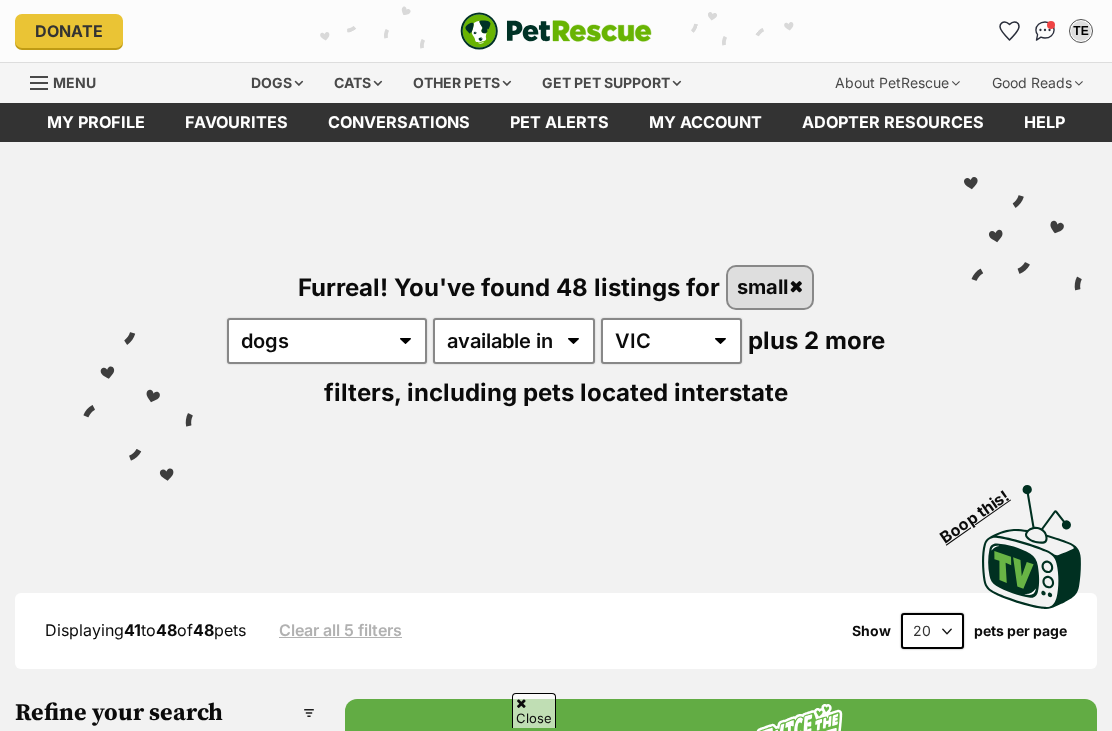scroll, scrollTop: 920, scrollLeft: 0, axis: vertical 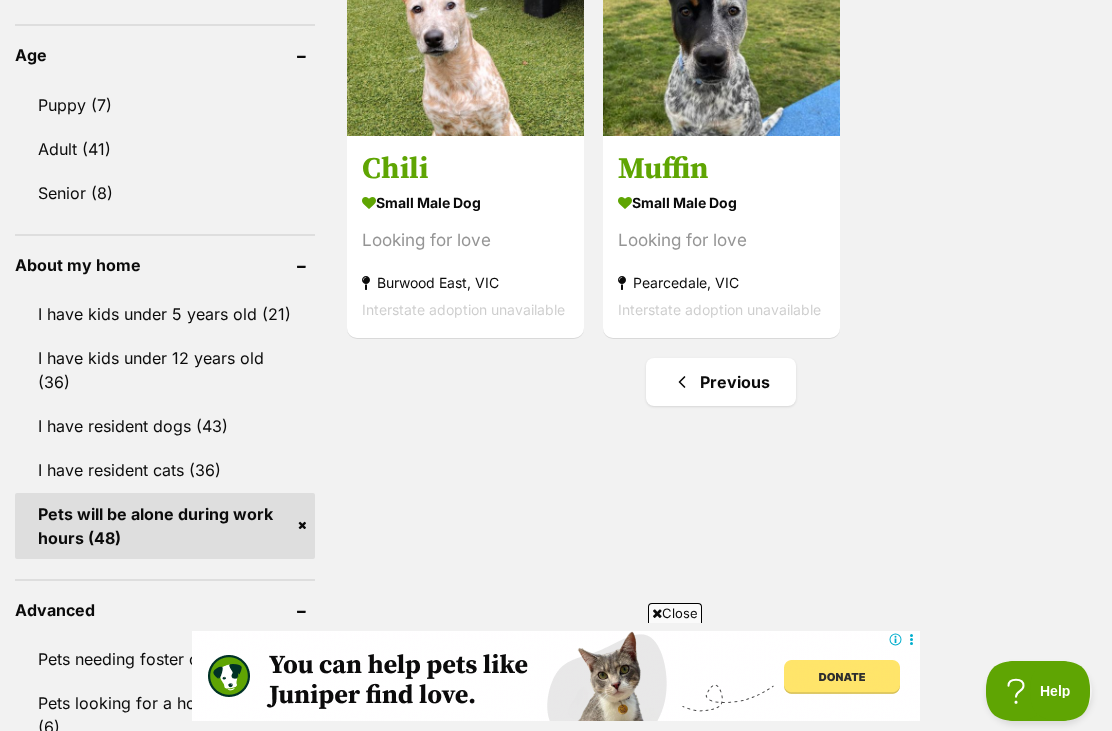 click on "Pets will be alone during work hours (48)" at bounding box center (165, 526) 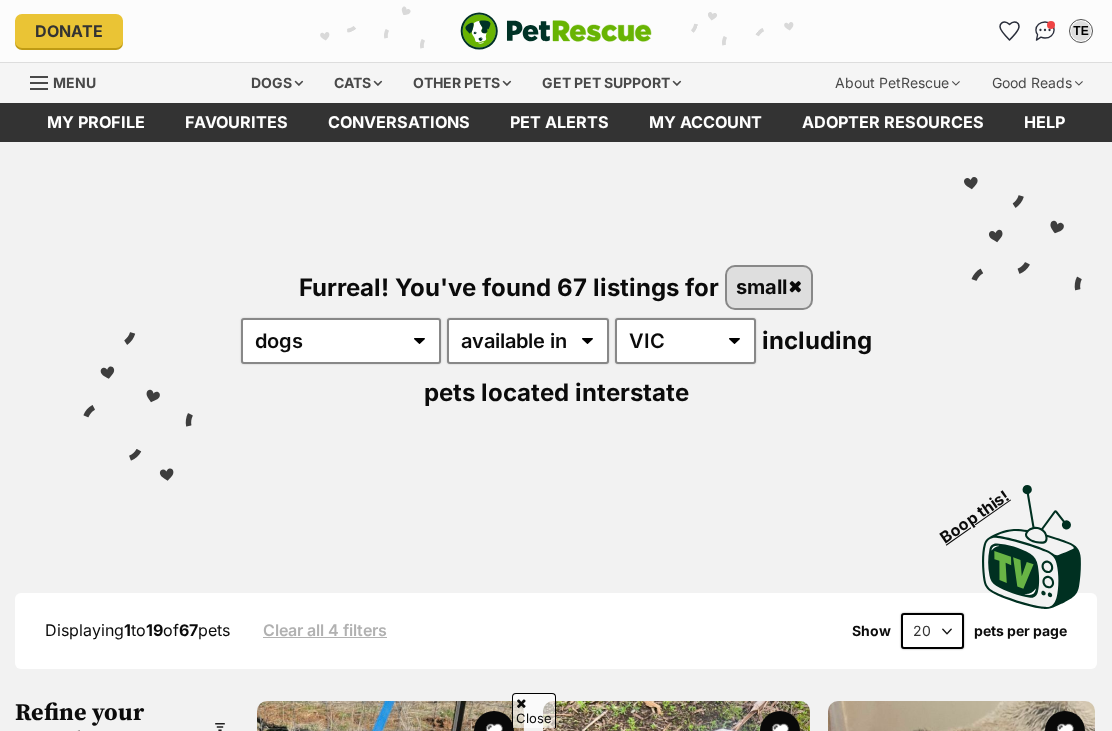 scroll, scrollTop: 582, scrollLeft: 0, axis: vertical 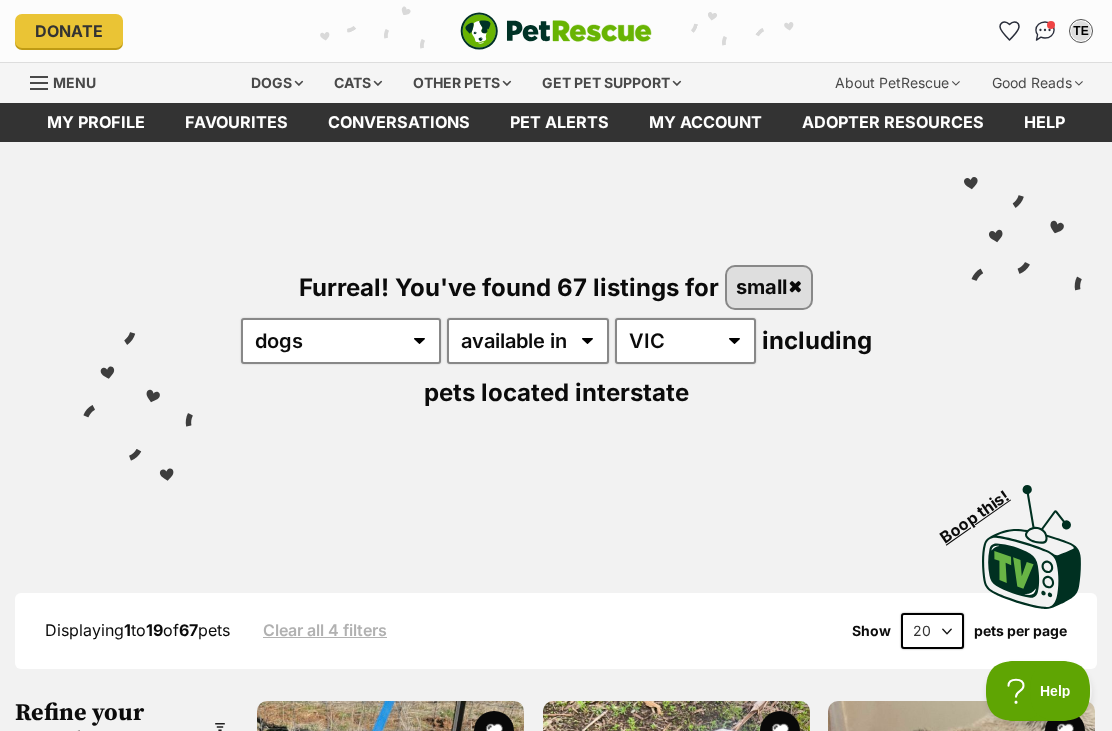 click on "Other pets" at bounding box center (462, 83) 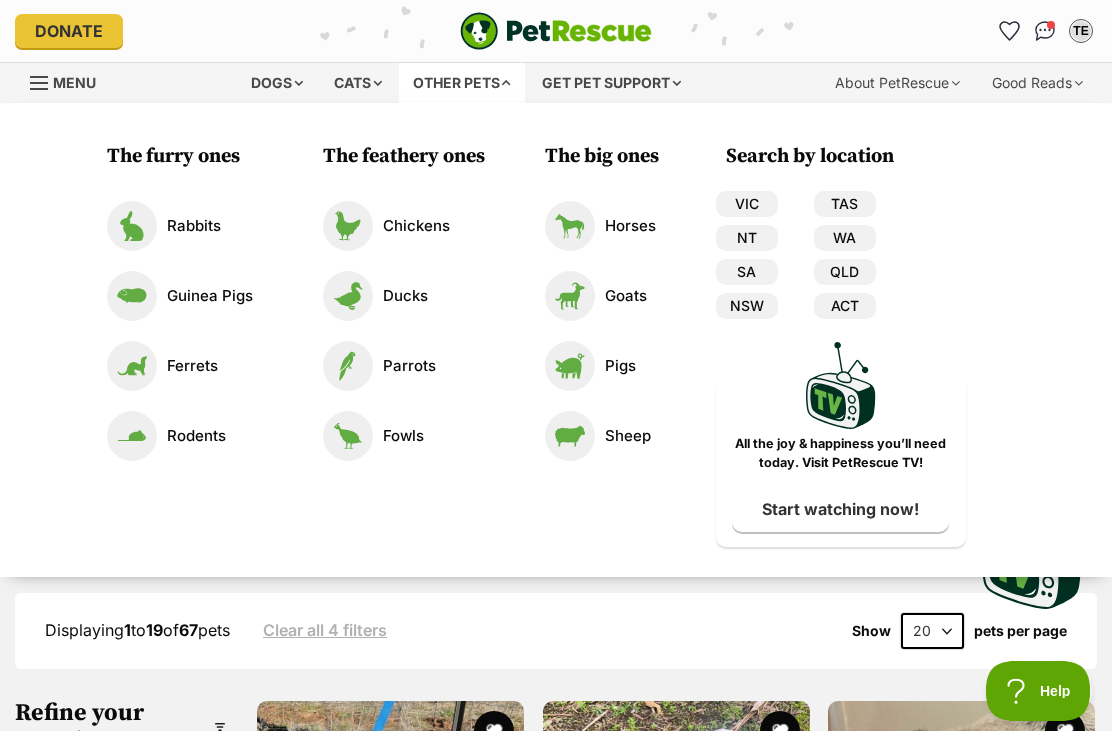 click on "Displaying  1  to  19  of  67  pets
Clear all 4 filters
Show 20 40 60 pets per page" at bounding box center [556, 631] 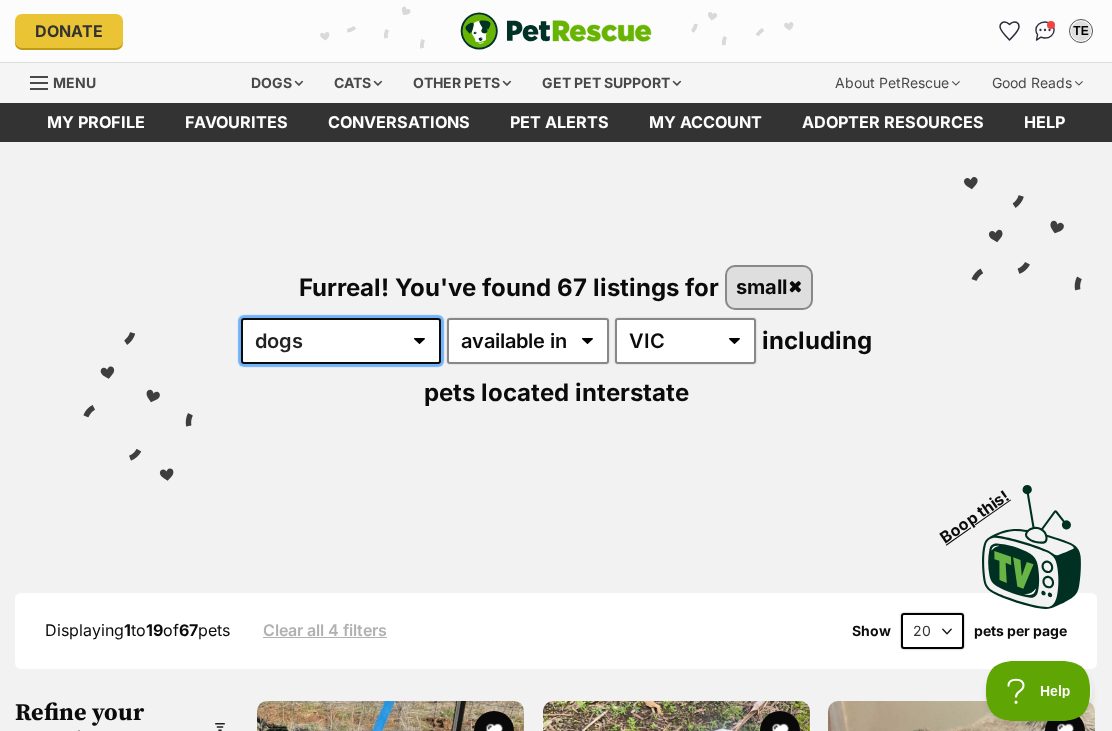 click on "any type of pet
cats
dogs
other pets" at bounding box center (341, 341) 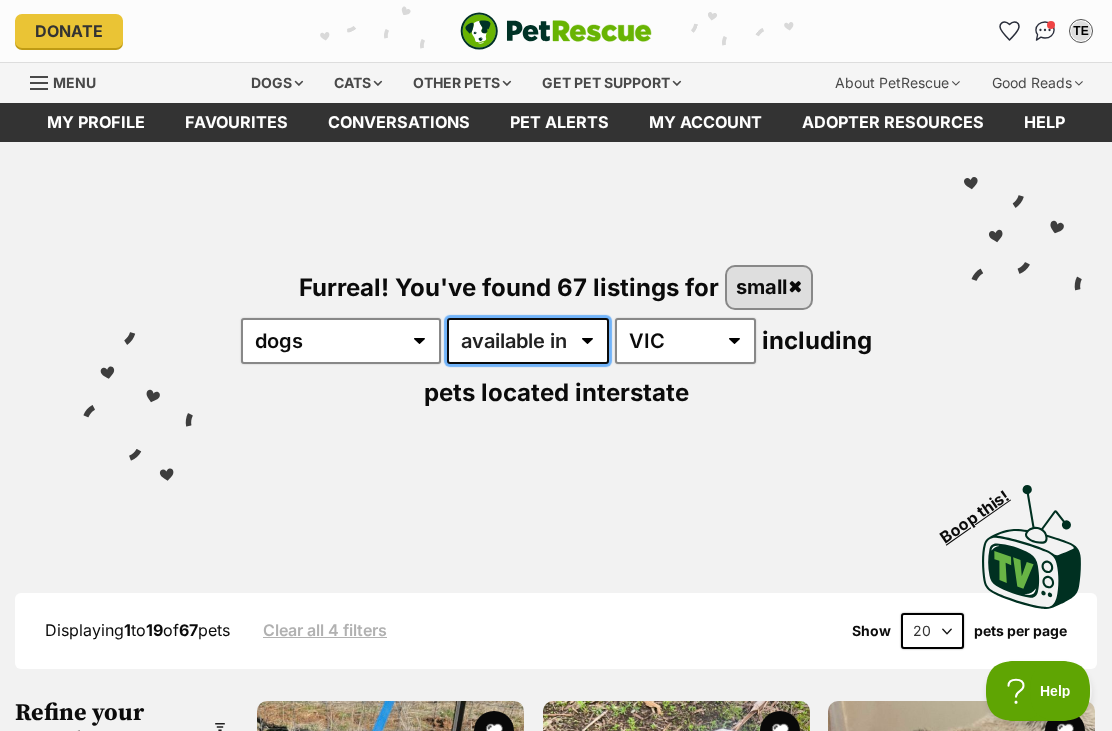 click on "available in
located in" at bounding box center (528, 341) 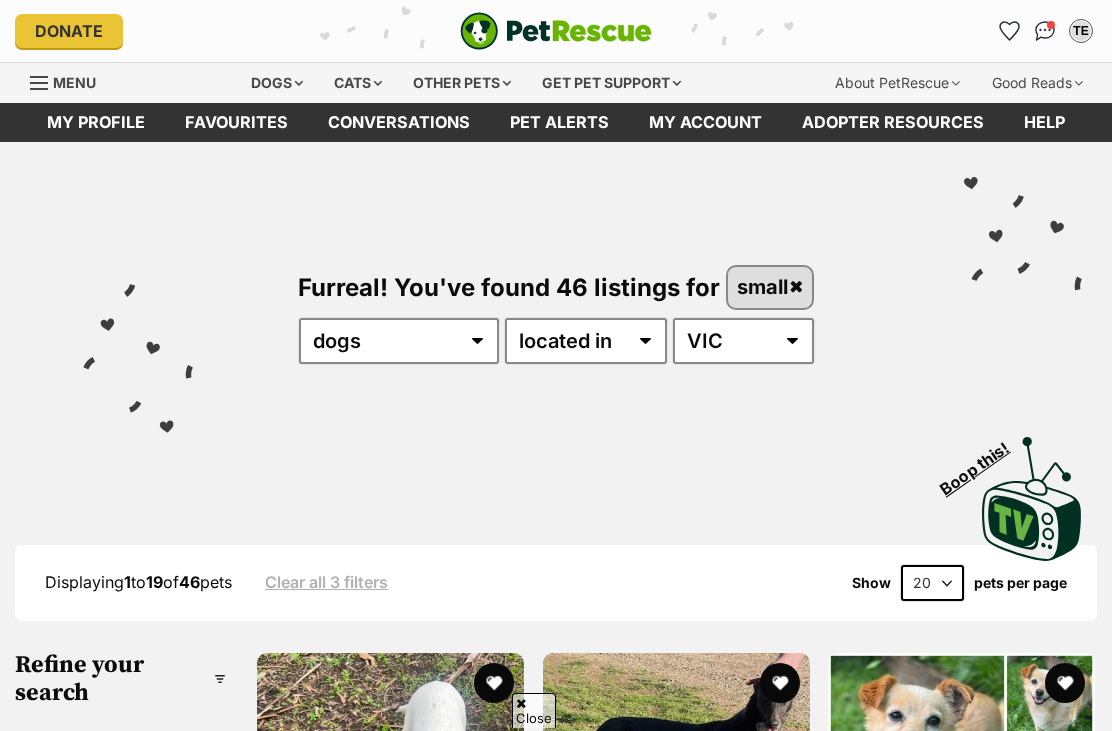 scroll, scrollTop: 257, scrollLeft: 0, axis: vertical 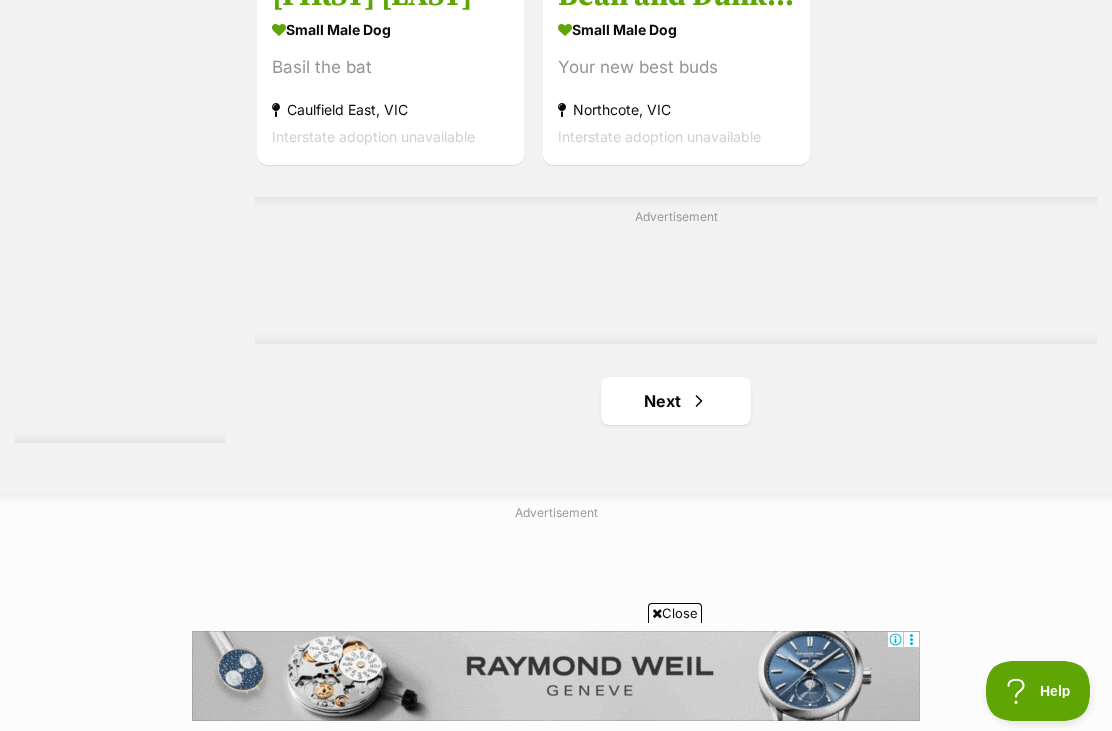 click on "Next" at bounding box center (676, 401) 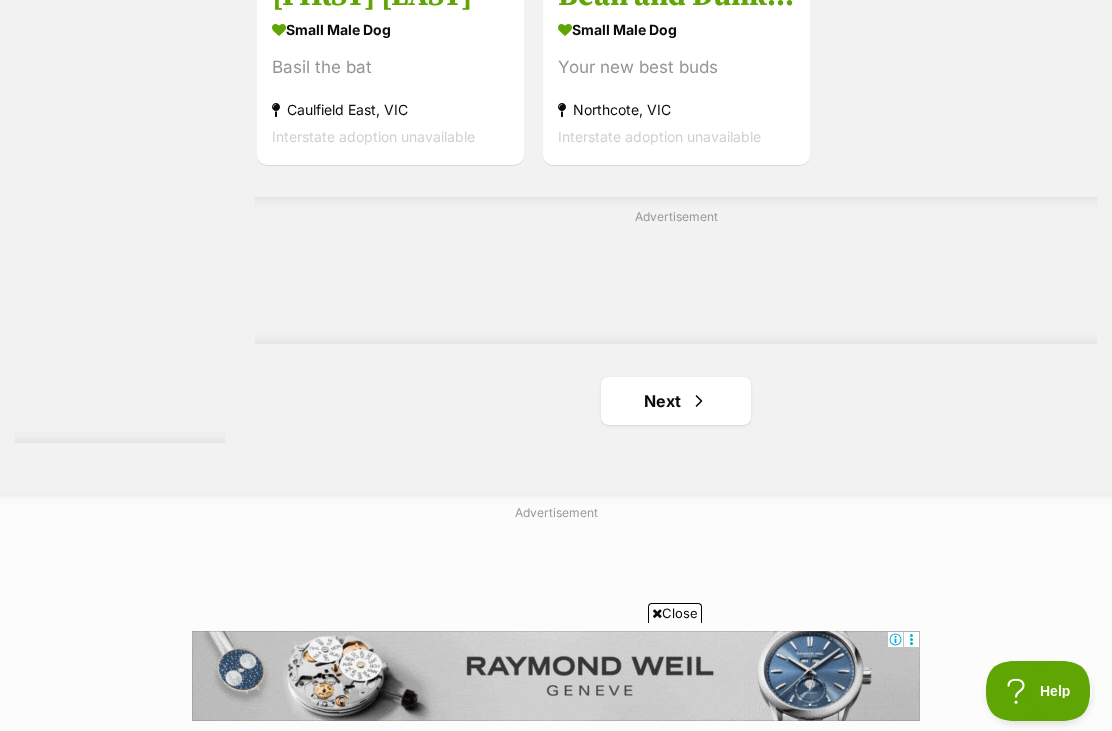 click on "[FIRST]
small female Dog
💞
Coburg North, [STATE]
Interstate adoption
Shine
small female Dog
Full of happiness
Bendigo, [STATE]
Interstate adoption unavailable
M C Nugget
small male Dog
Such a sweetheart
Whittlesea, [STATE]
Interstate adoption unavailable
🧚‍♀️Pixie🧚‍♀️
small female Dog
Looking for love
Carnegie, [STATE]
Interstate adoption unavailable
Mushroom
small female Dog
Playful zoomies
Reservoir, [STATE]
Interstate adoption unavailable
Snug
small male Dog
A real character
Box Hill South, [STATE]
Interstate adoption unavailable
Advertisement
Jordy
small male Dog
Sweet Senior
Dromana, [STATE]" at bounding box center [676, -1581] 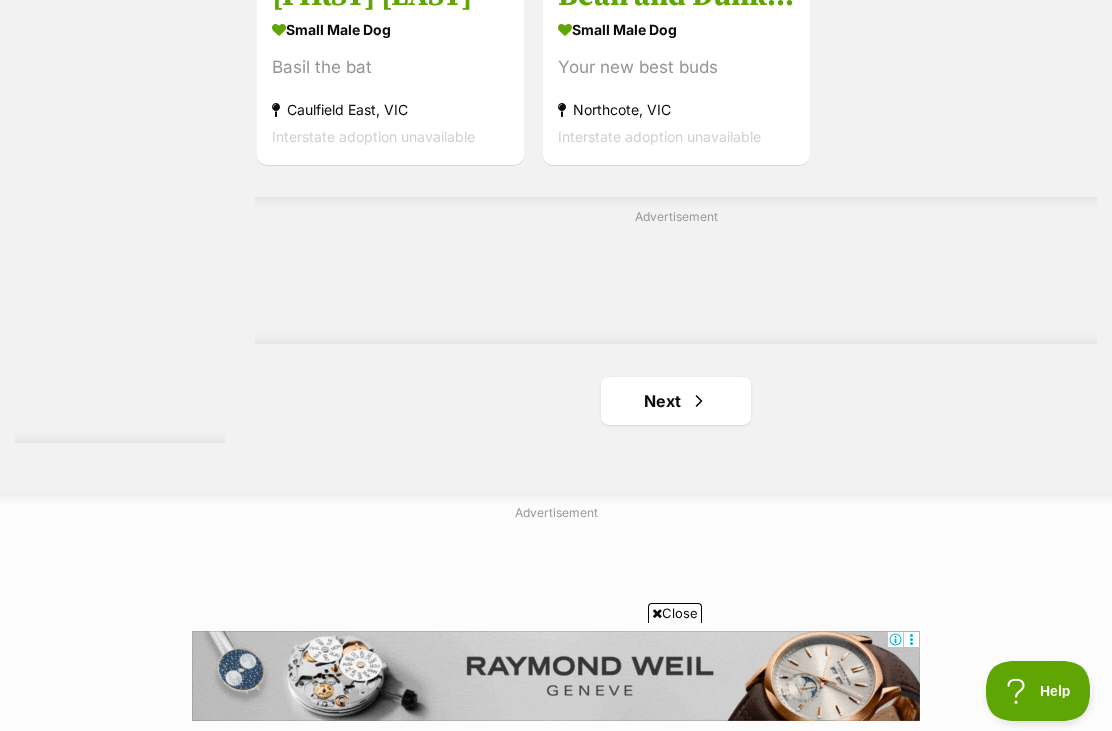 click on "Next" at bounding box center [676, 401] 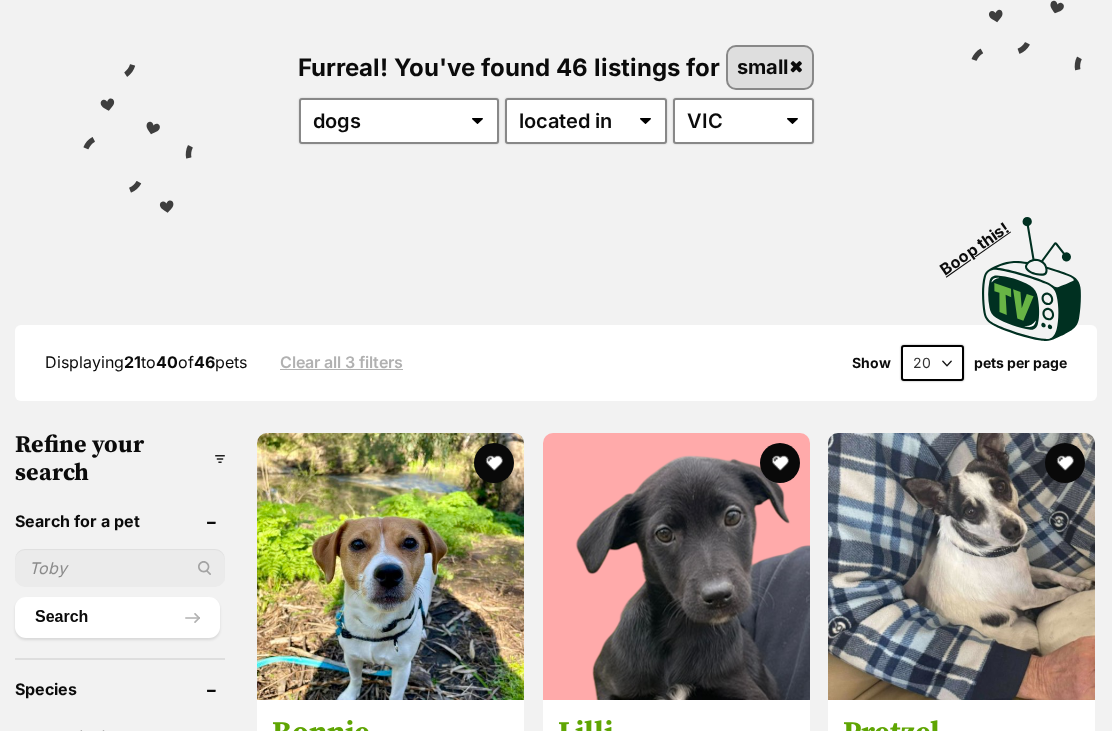 scroll, scrollTop: 0, scrollLeft: 0, axis: both 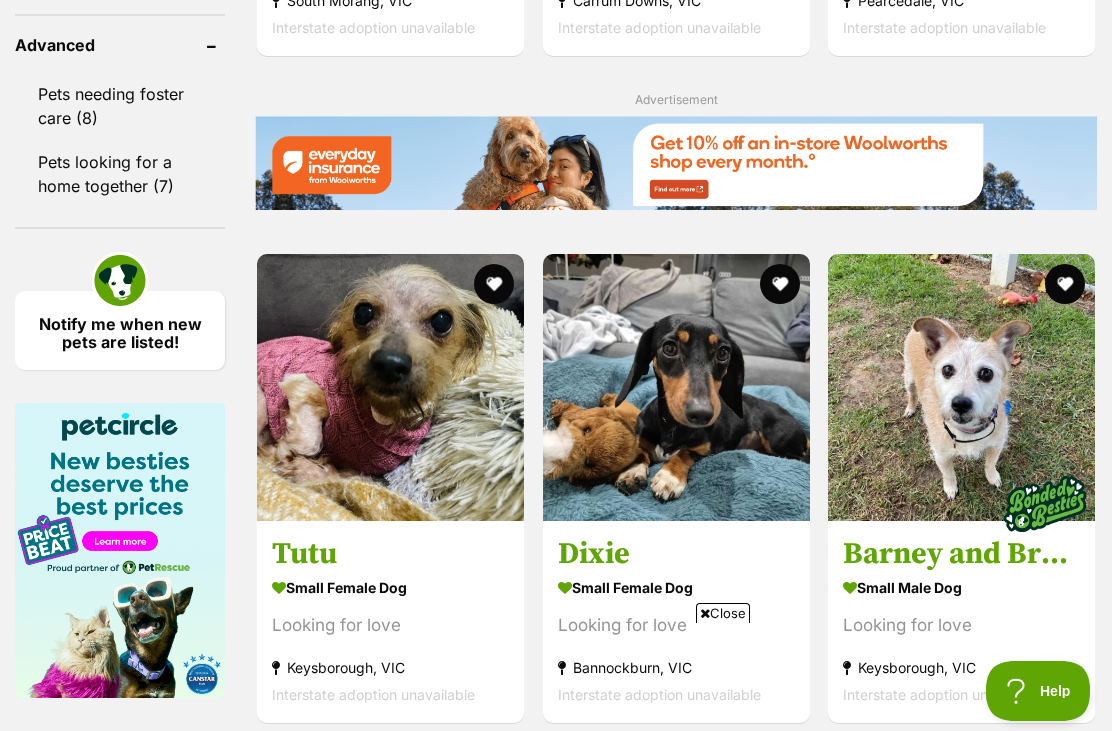 click at bounding box center (676, 387) 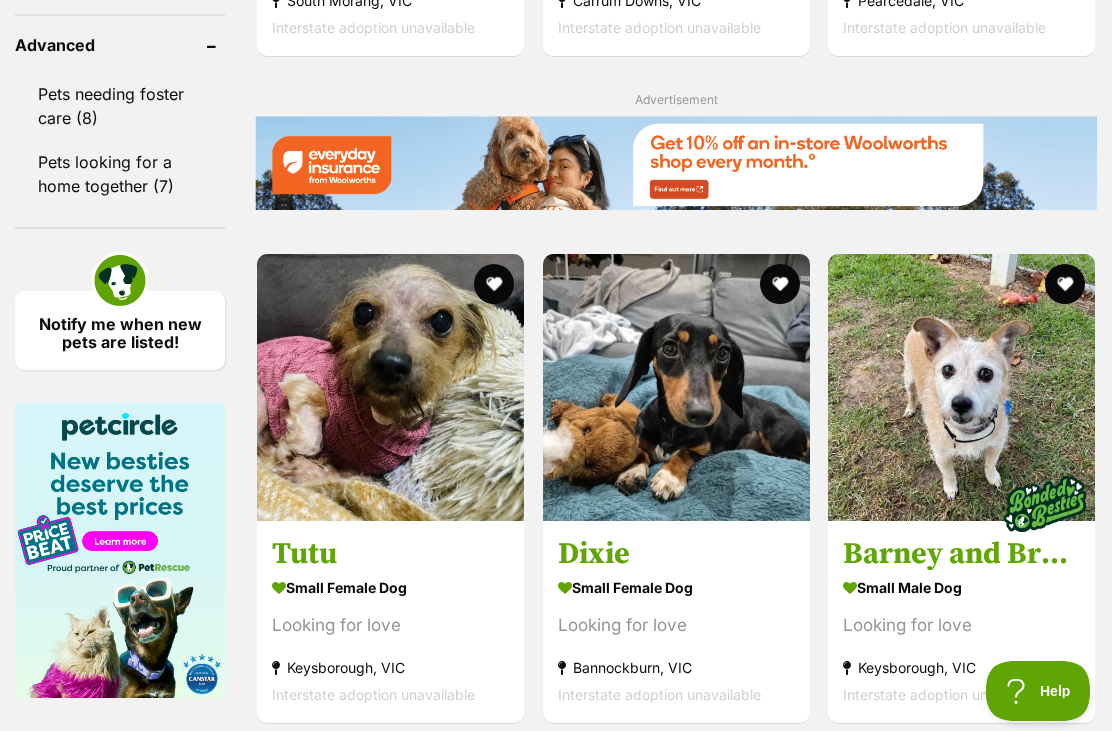 scroll, scrollTop: 2785, scrollLeft: 0, axis: vertical 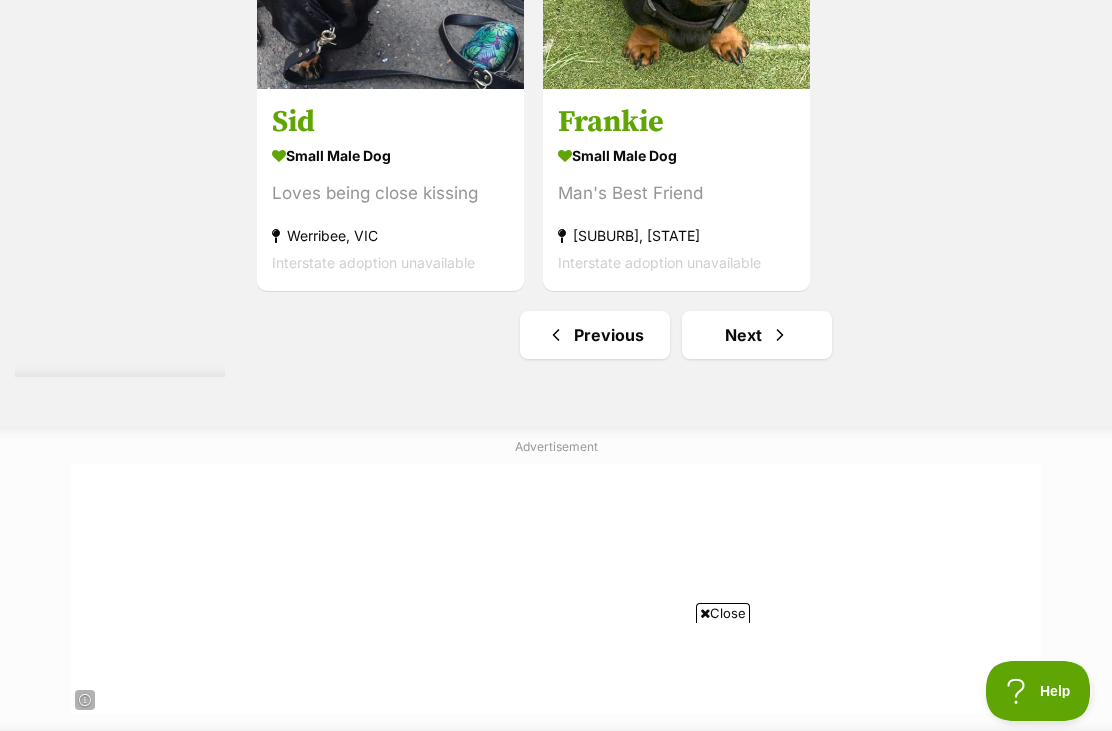 click on "Next" at bounding box center (757, 335) 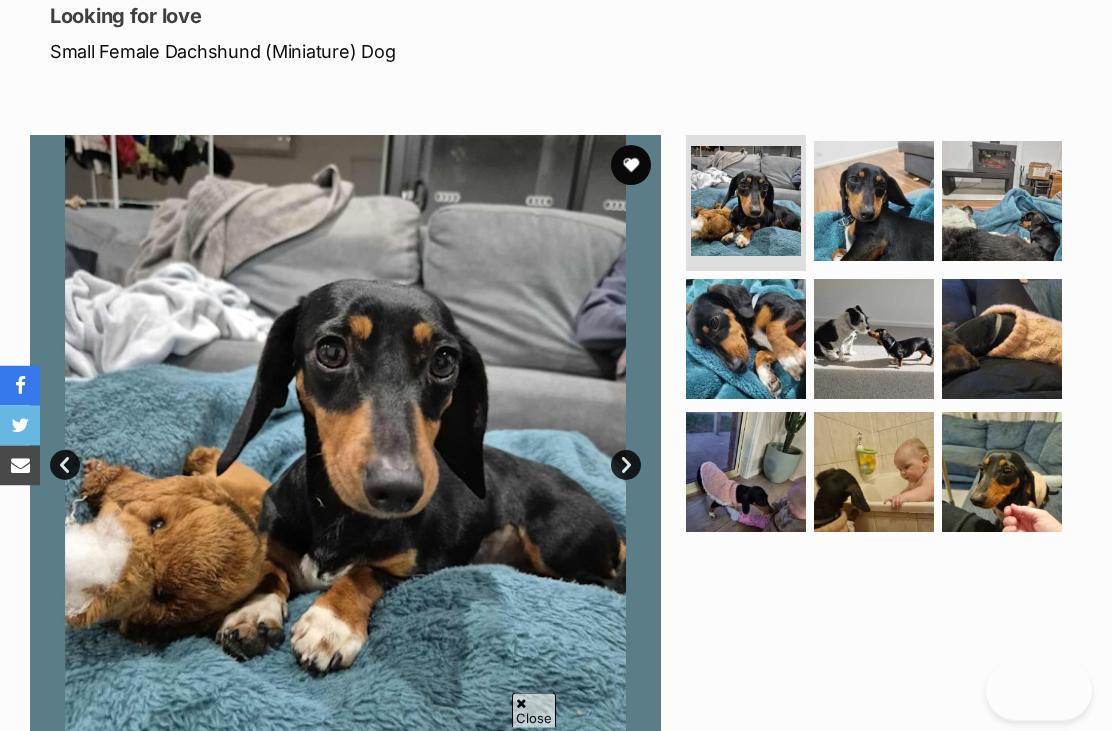 scroll, scrollTop: 519, scrollLeft: 0, axis: vertical 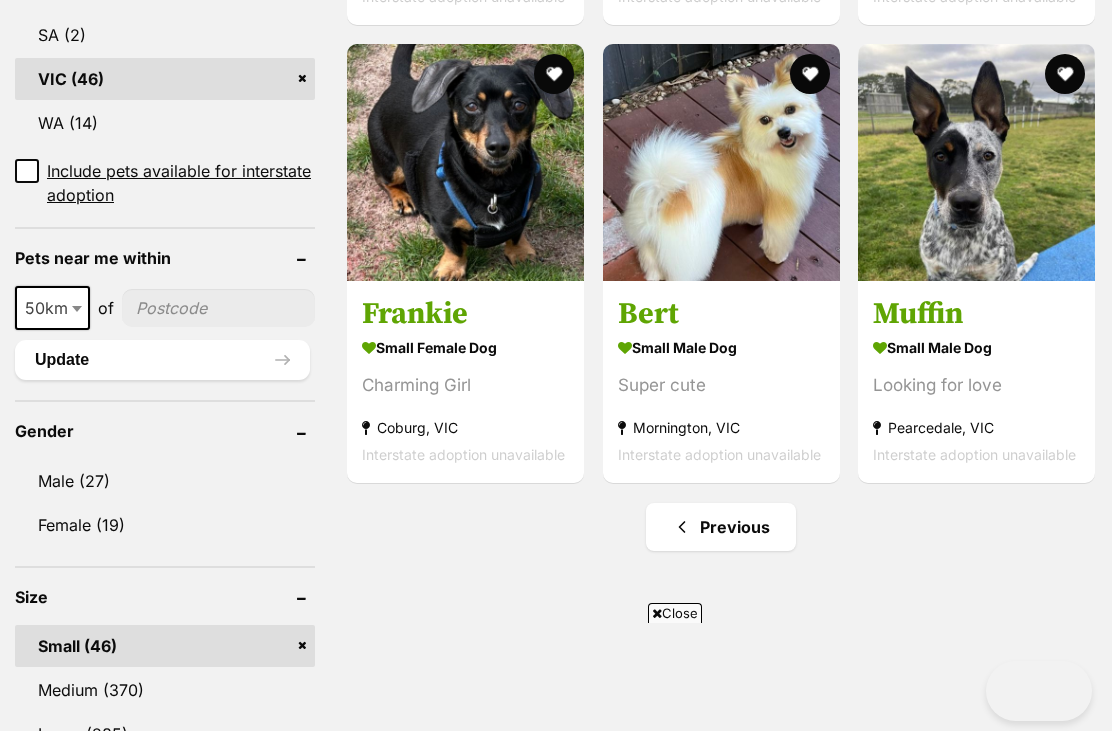 click on "Interstate adoption unavailable" at bounding box center [719, 454] 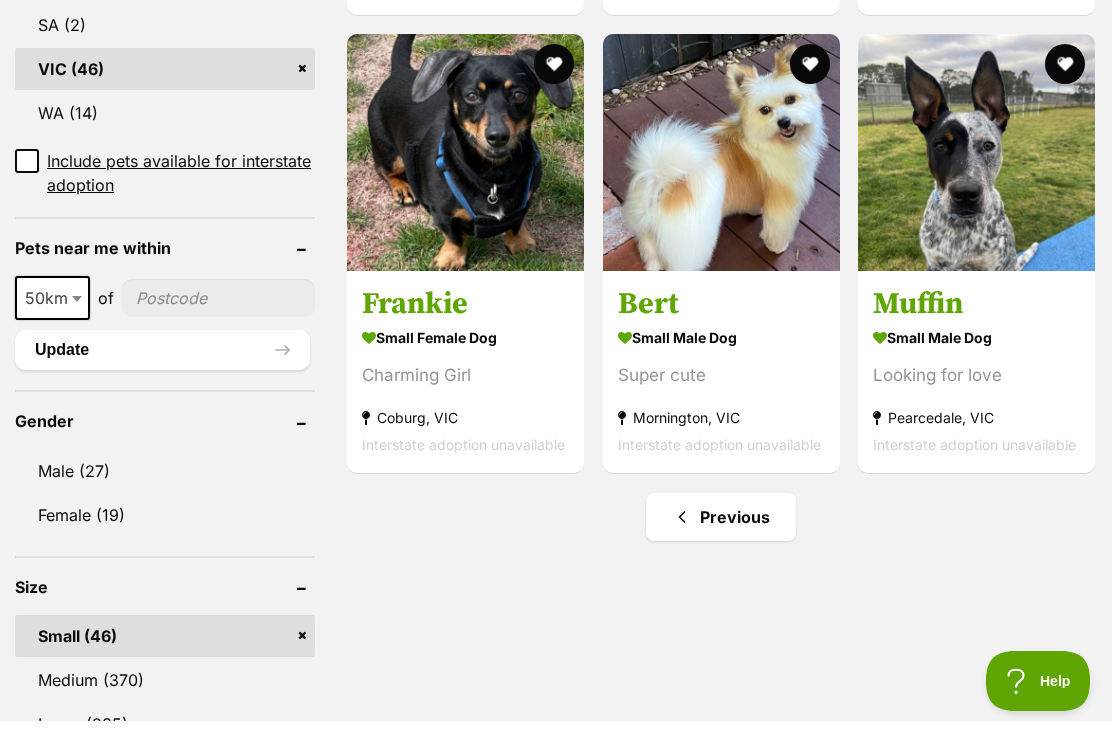 scroll, scrollTop: 0, scrollLeft: 0, axis: both 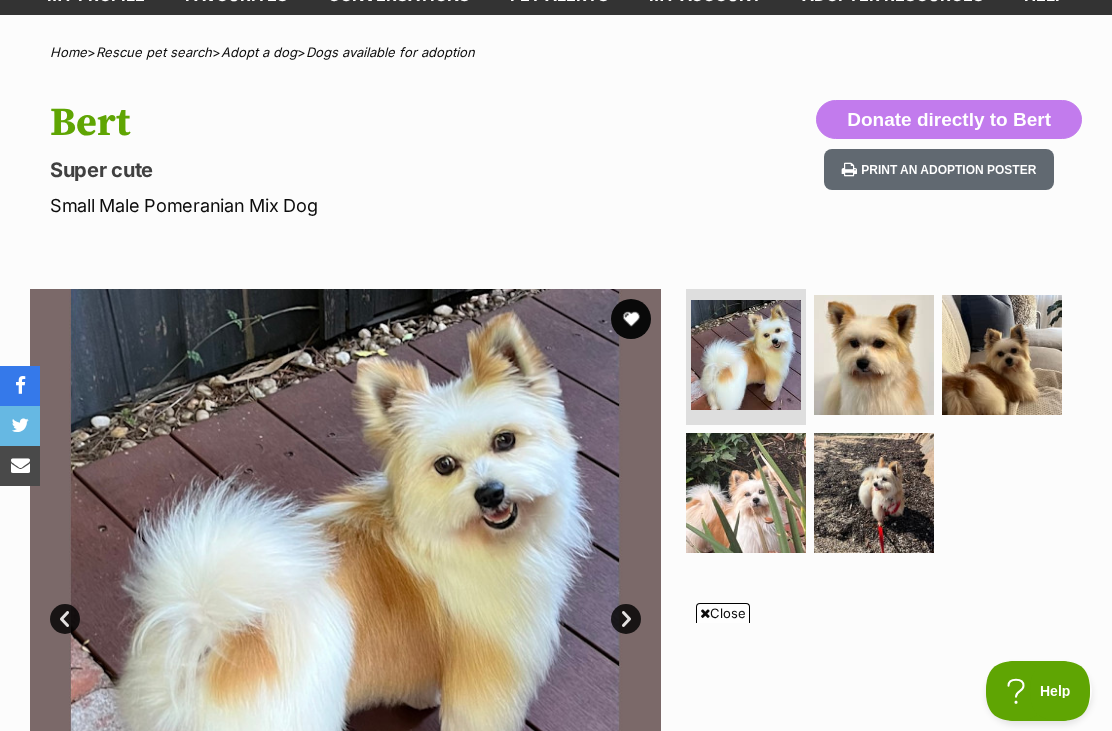 click at bounding box center [746, 493] 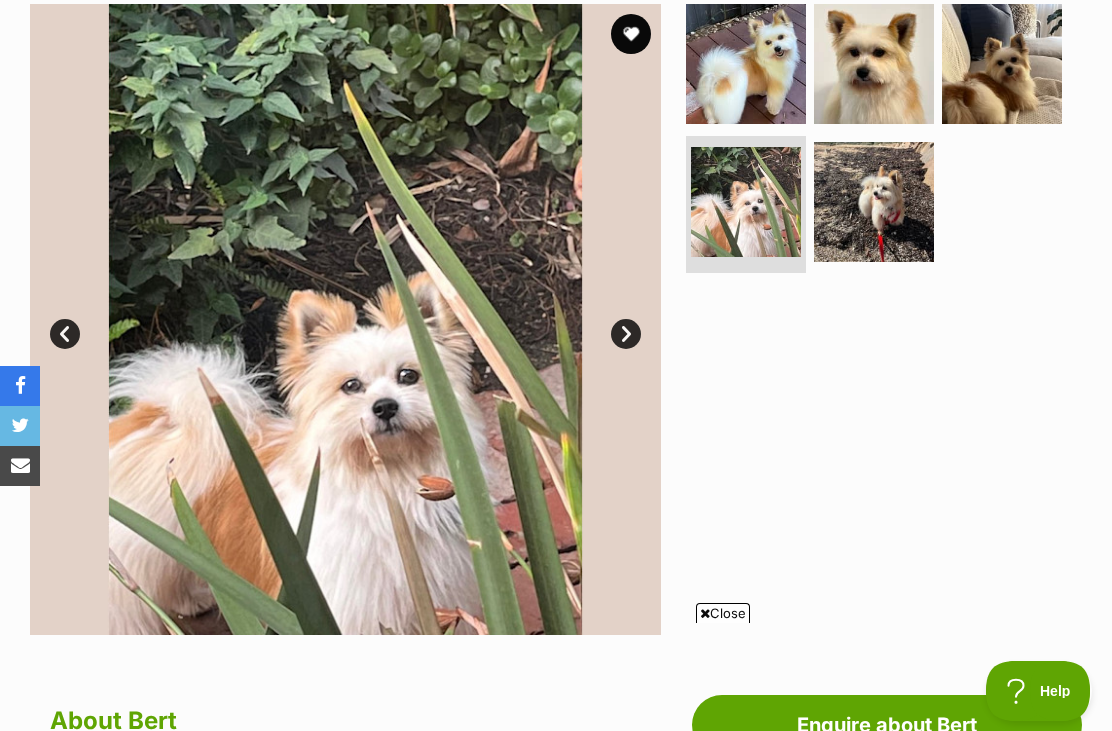 scroll, scrollTop: 0, scrollLeft: 0, axis: both 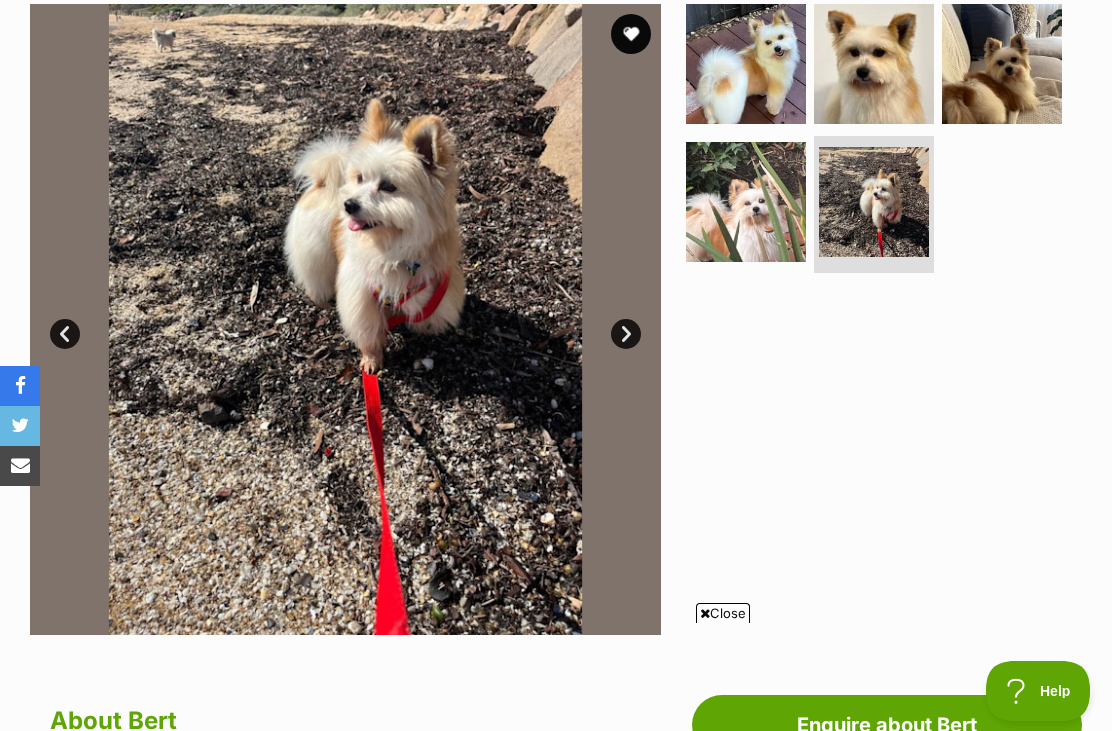 click at bounding box center [1002, 64] 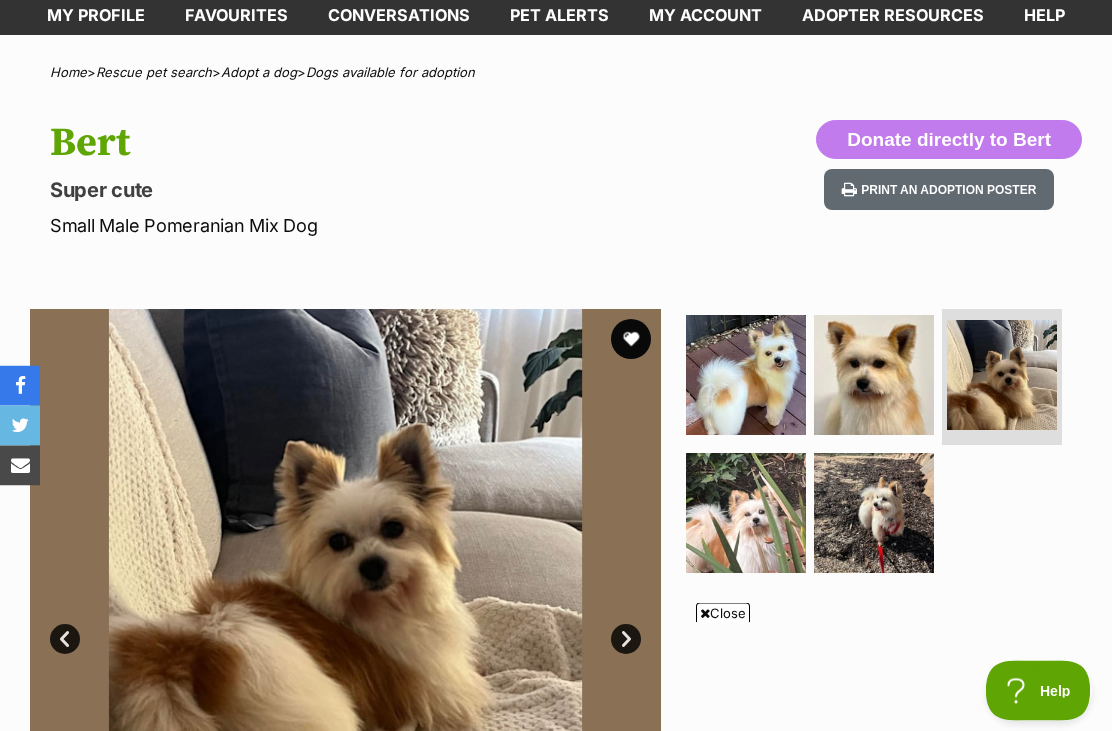 scroll, scrollTop: 0, scrollLeft: 0, axis: both 